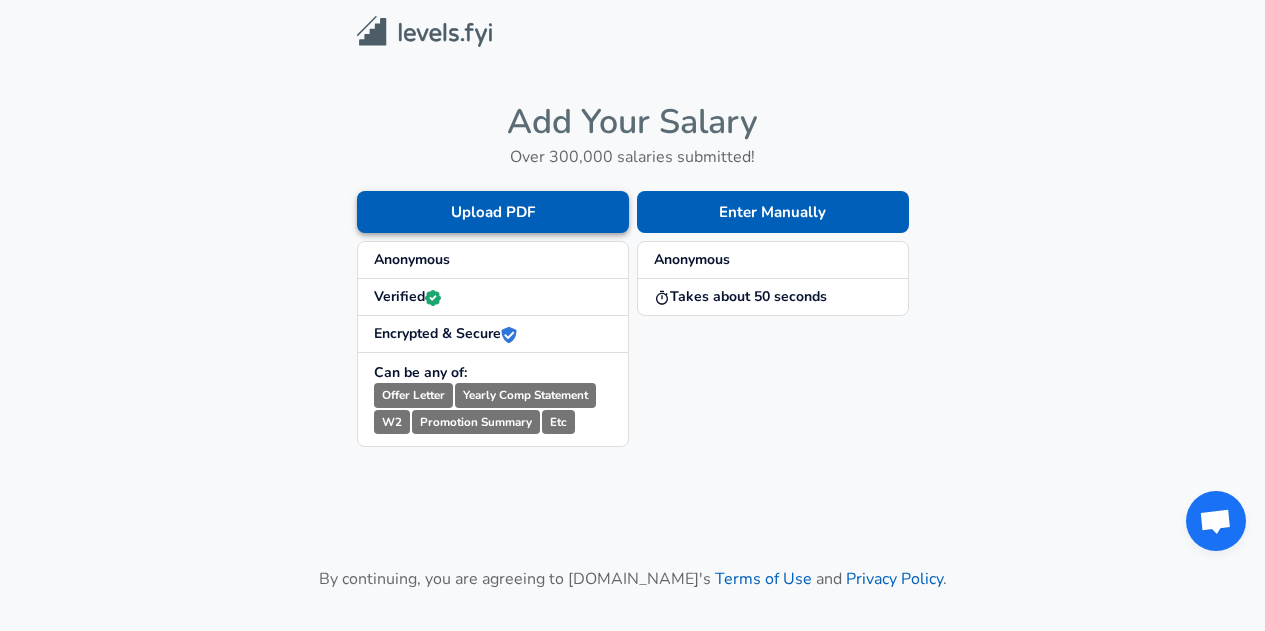 scroll, scrollTop: 0, scrollLeft: 0, axis: both 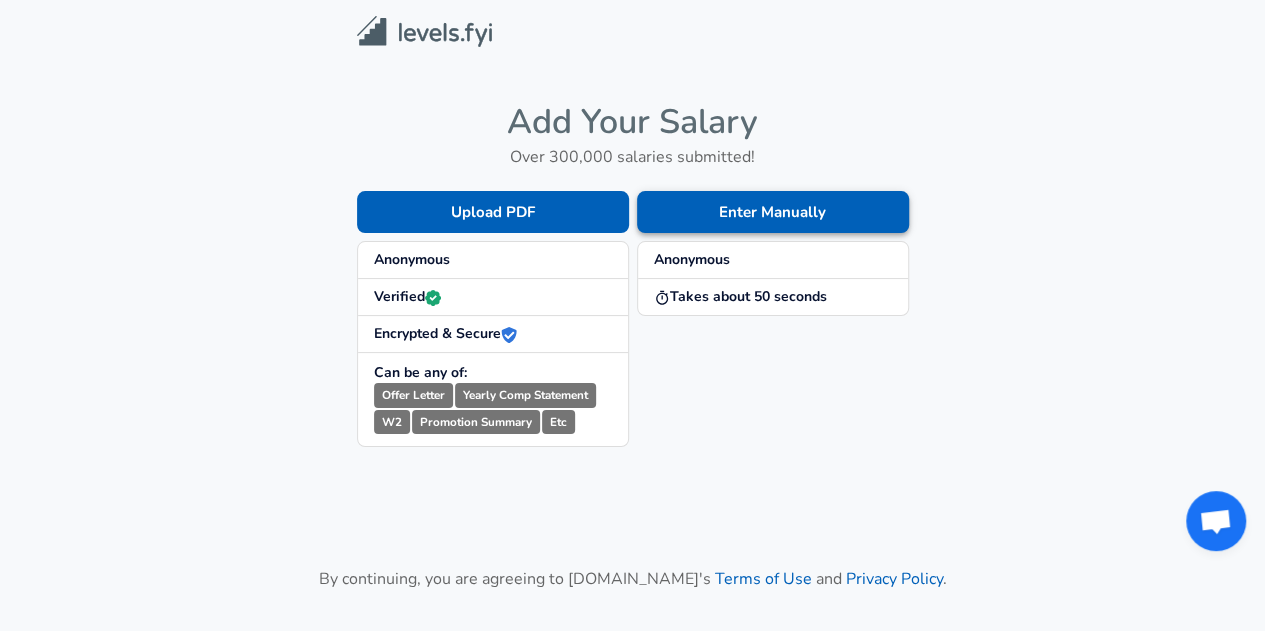click on "Enter Manually" at bounding box center (773, 212) 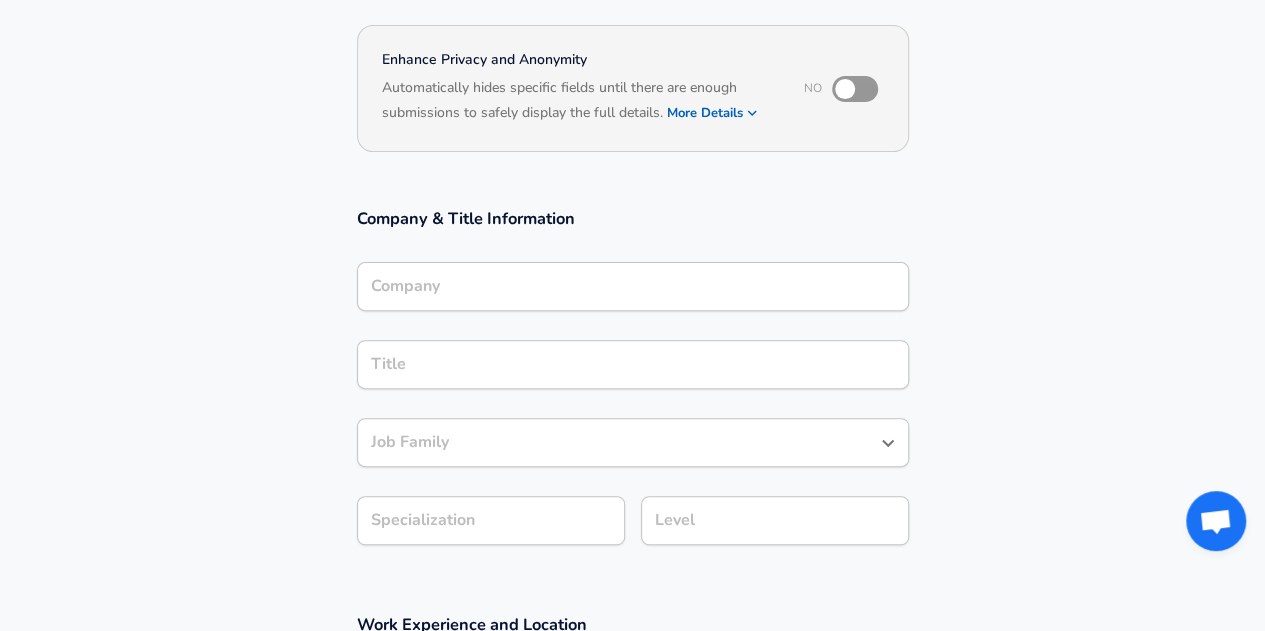 click on "Company" at bounding box center [633, 286] 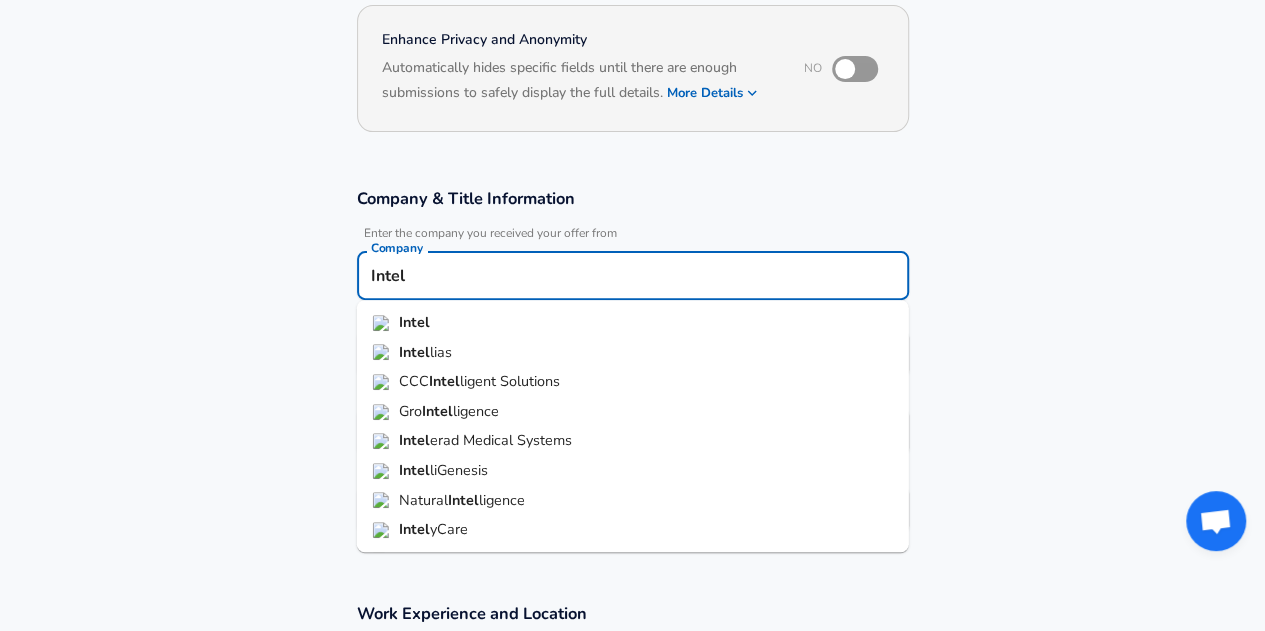 click at bounding box center [382, 323] 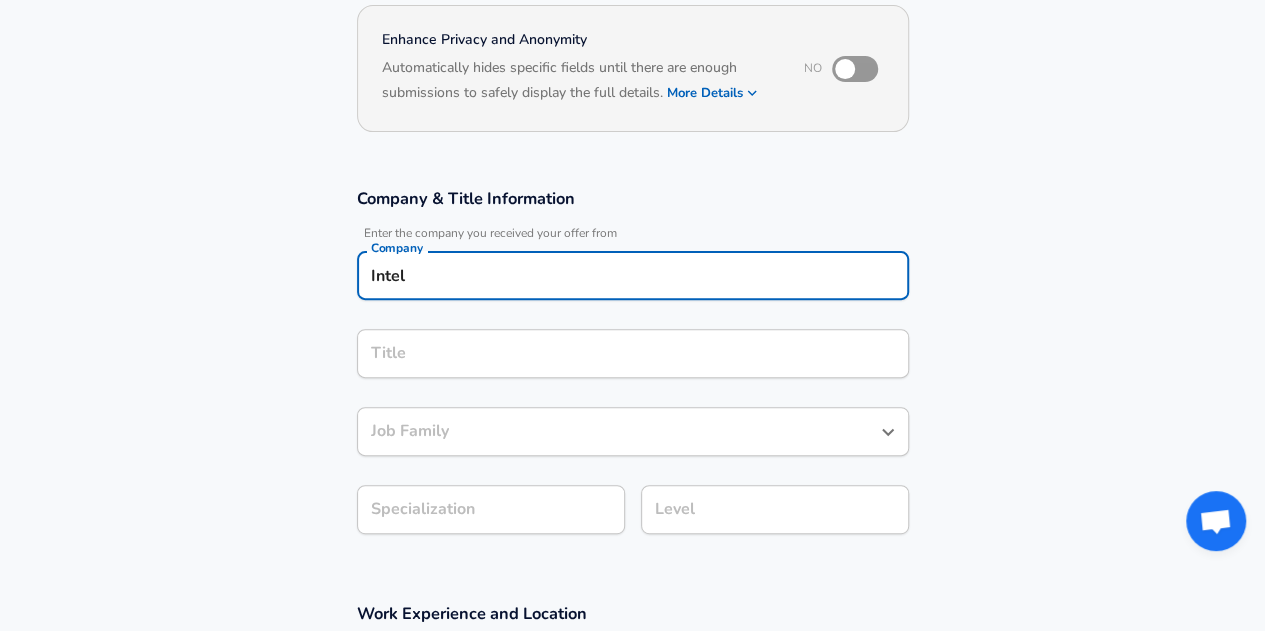 type on "Intel" 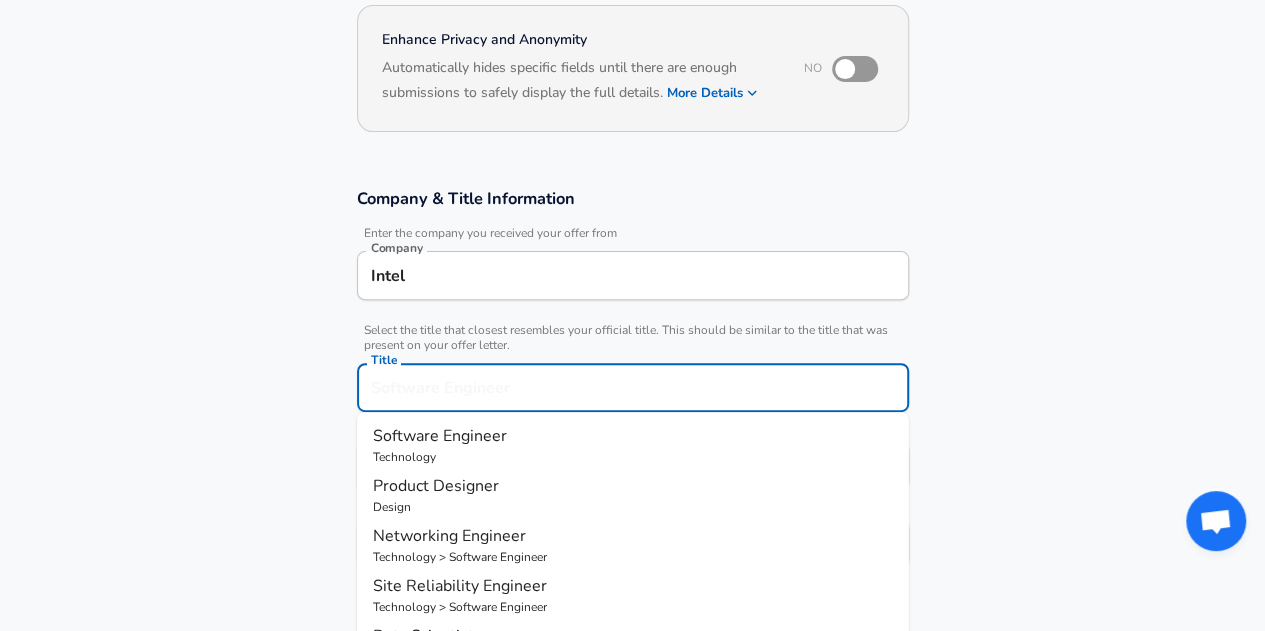 scroll, scrollTop: 232, scrollLeft: 0, axis: vertical 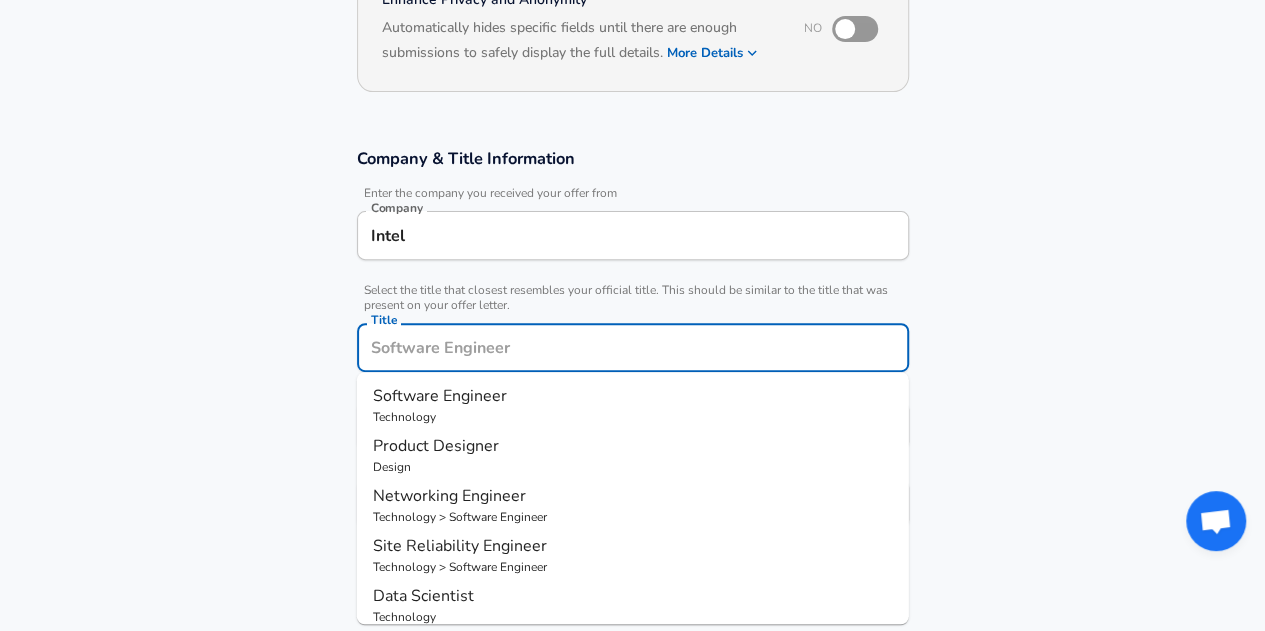 click on "Title" at bounding box center (633, 347) 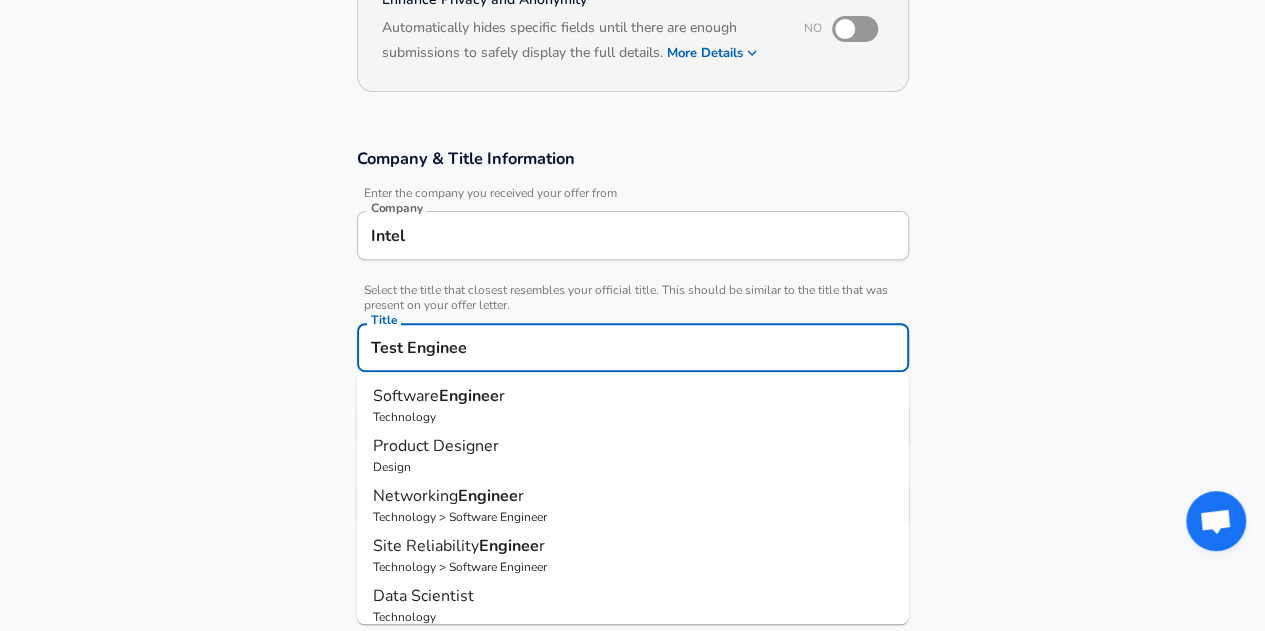 type on "Test Engineer" 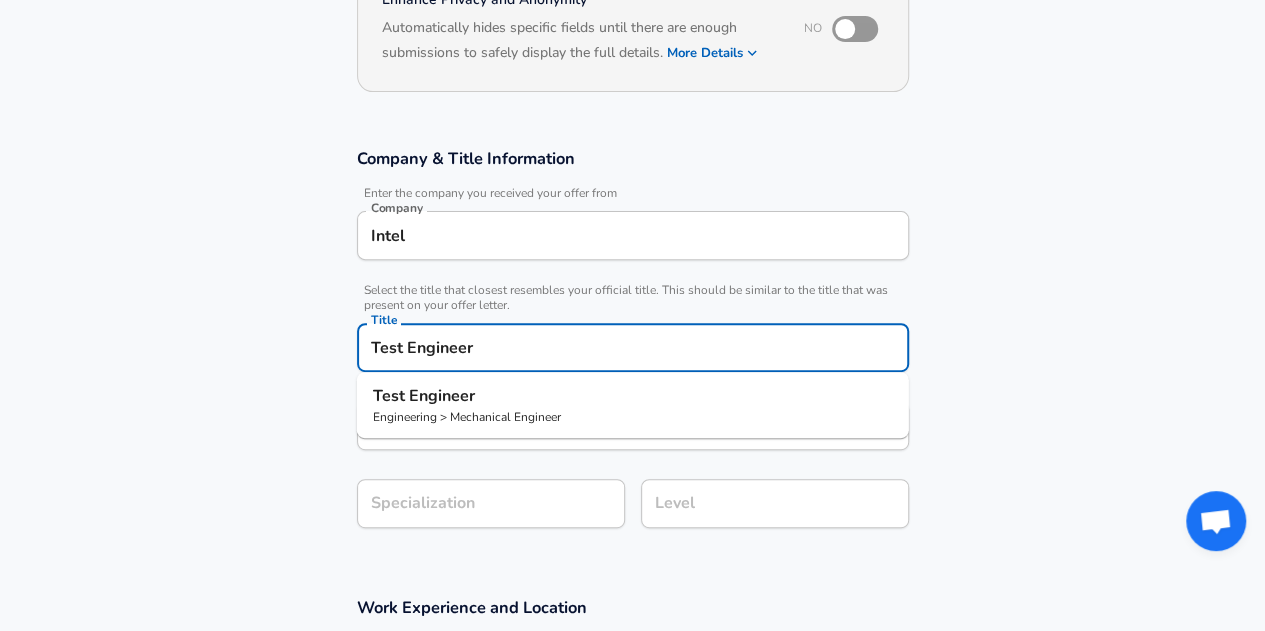 click on "Engineer" at bounding box center [442, 396] 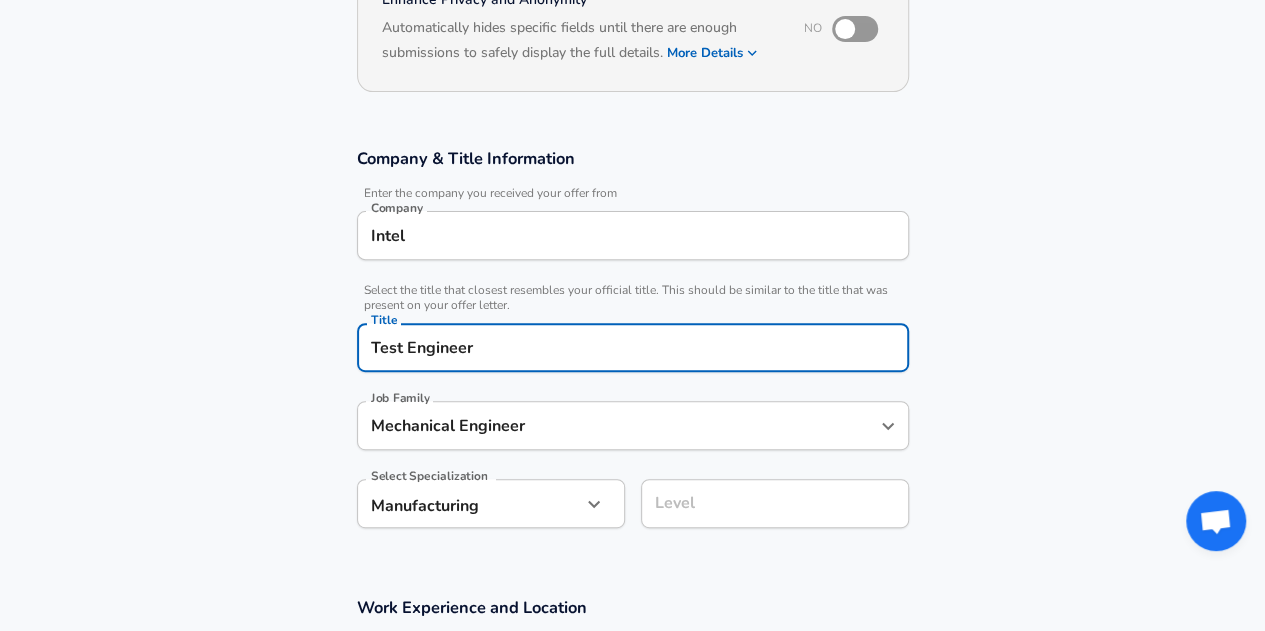 type on "Test Engineer" 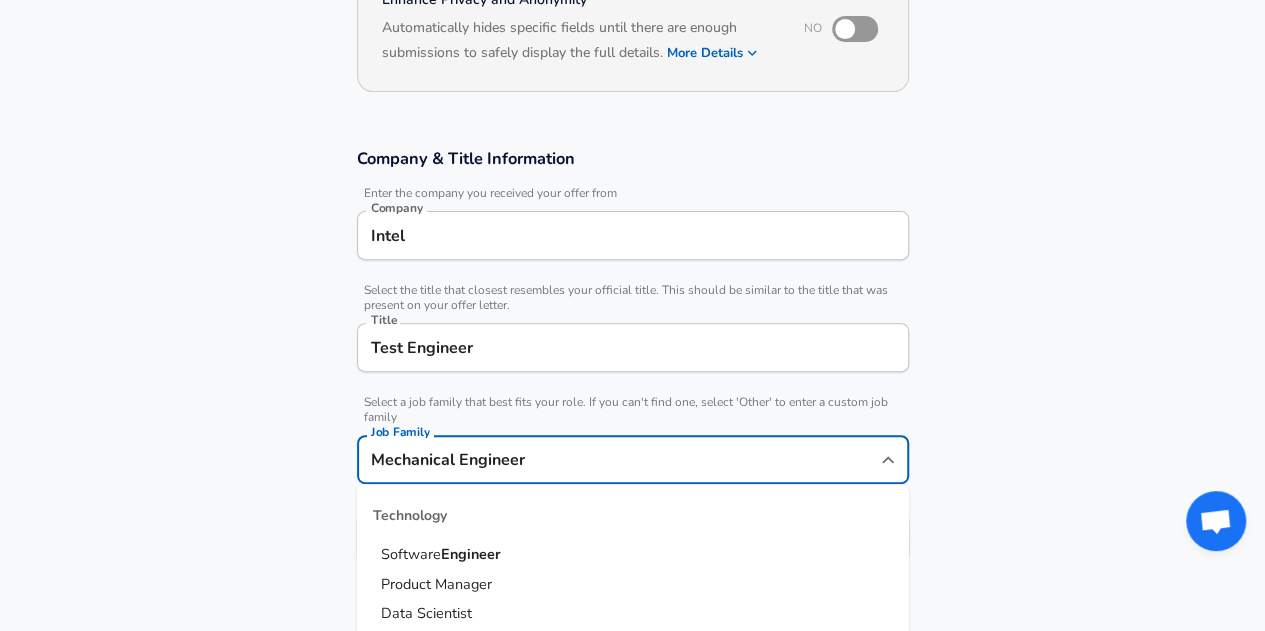 scroll, scrollTop: 272, scrollLeft: 0, axis: vertical 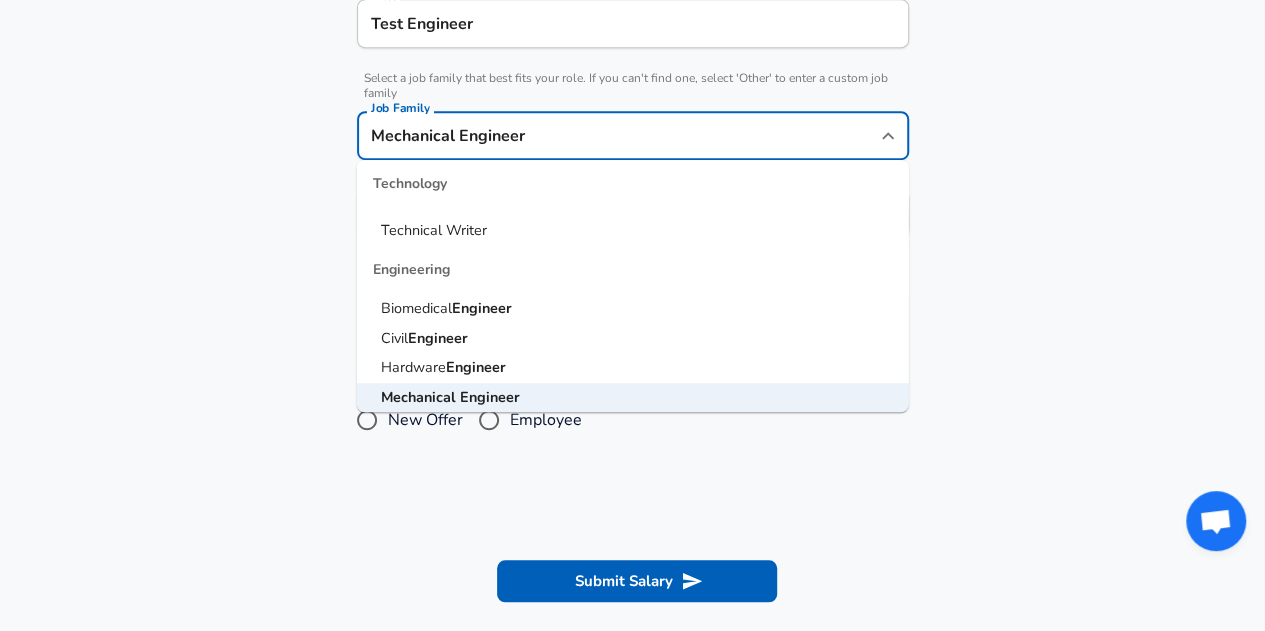 click on "Hardware  Engineer" at bounding box center [633, 368] 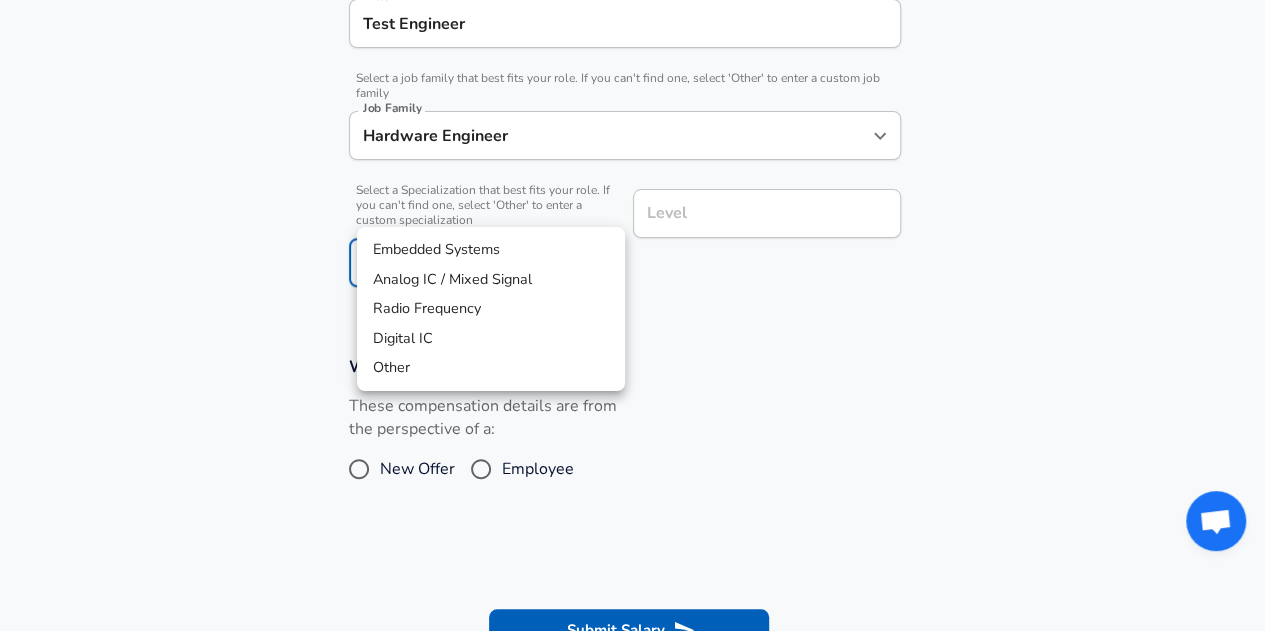 click on "Restart Add Your Salary Upload your offer letter   to verify your submission Enhance Privacy and Anonymity No Automatically hides specific fields until there are enough submissions to safely display the full details.   More Details Based on your submission and the data points that we have already collected, we will automatically hide and anonymize specific fields if there aren't enough data points to remain sufficiently anonymous. Company & Title Information   Enter the company you received your offer from Company Intel Company   Select the title that closest resembles your official title. This should be similar to the title that was present on your offer letter. Title Test Engineer Title   Select a job family that best fits your role. If you can't find one, select 'Other' to enter a custom job family Job Family Hardware Engineer Job Family   Select a Specialization that best fits your role. If you can't find one, select 'Other' to enter a custom specialization Select Specialization ​ Manufacturing Level" at bounding box center (632, -241) 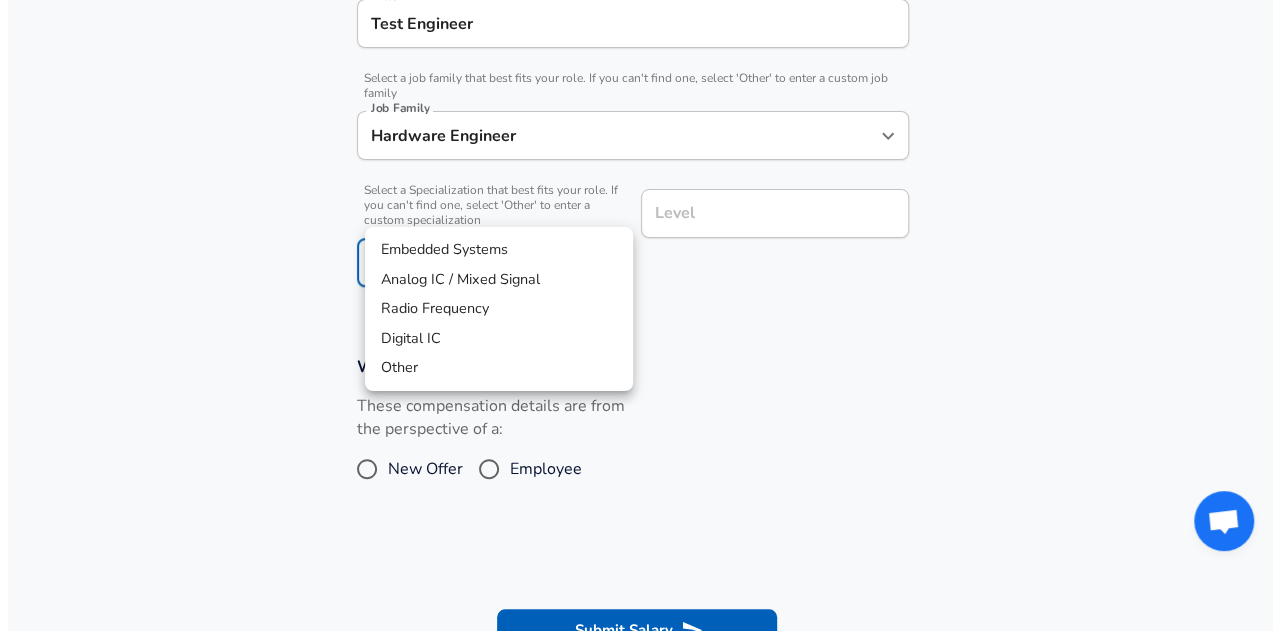 scroll, scrollTop: 616, scrollLeft: 0, axis: vertical 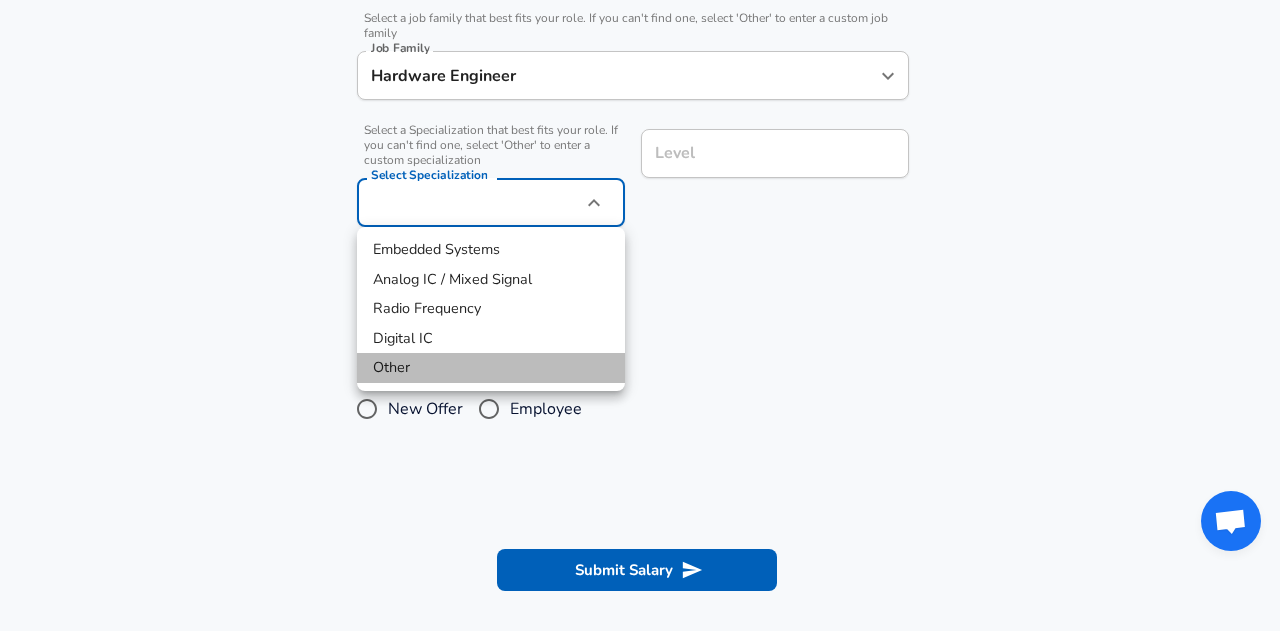 click on "Other" at bounding box center (491, 368) 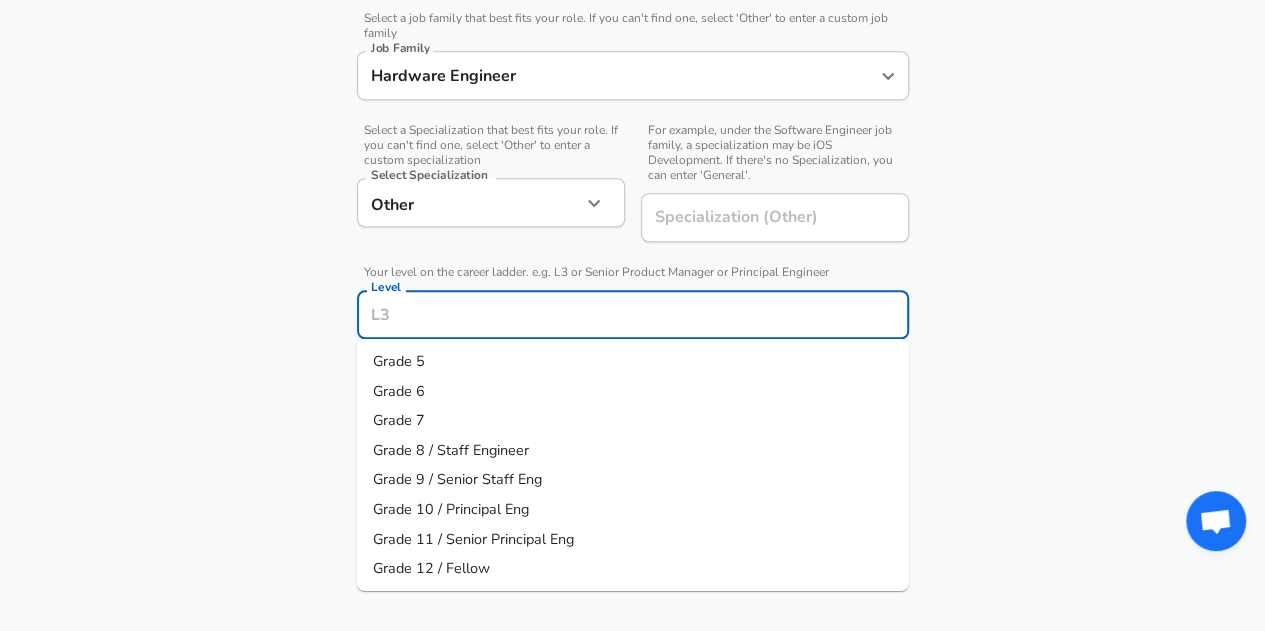 scroll, scrollTop: 656, scrollLeft: 0, axis: vertical 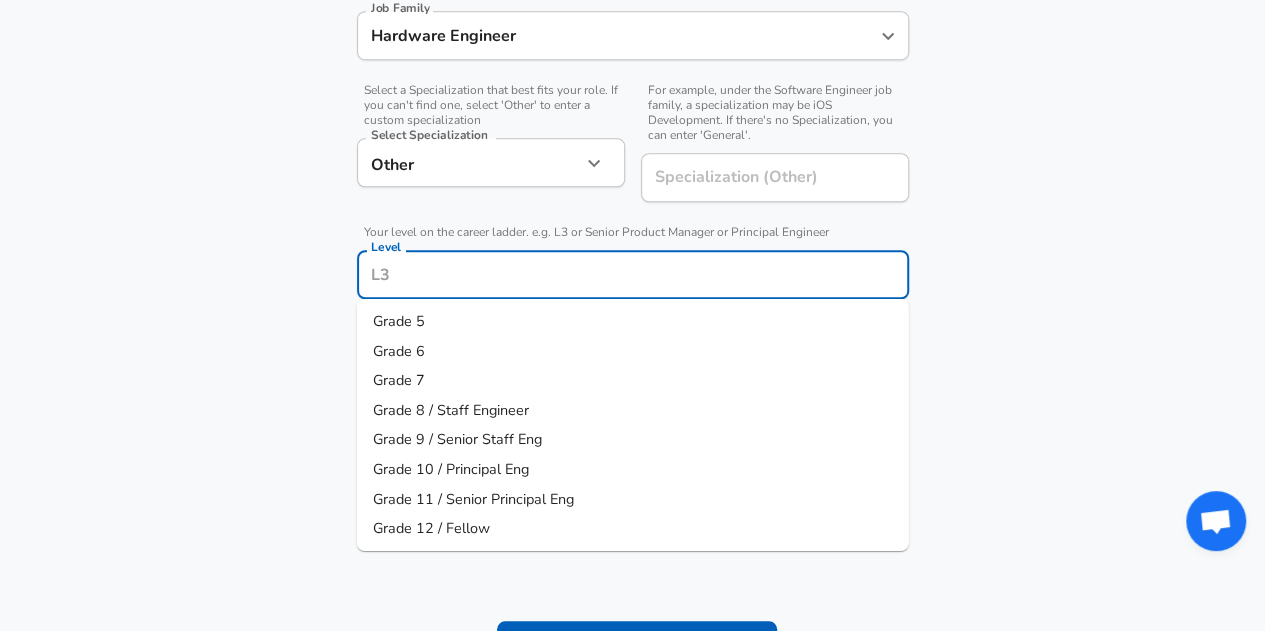 click on "Level" at bounding box center [633, 274] 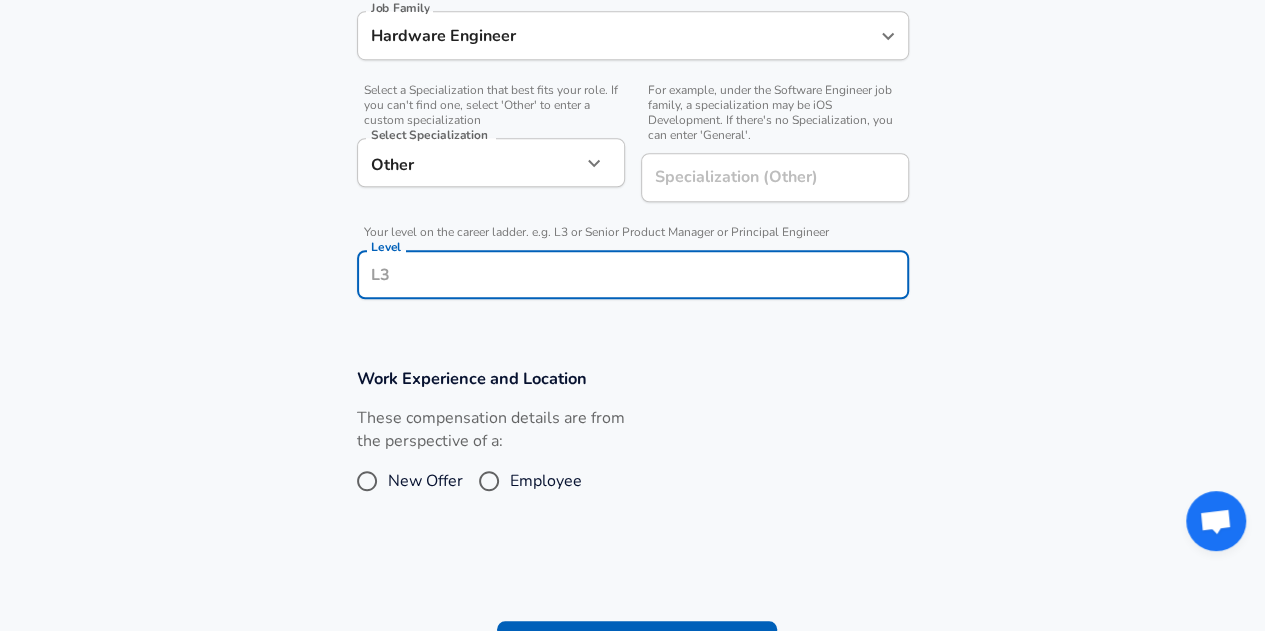 click on "Level" at bounding box center (633, 274) 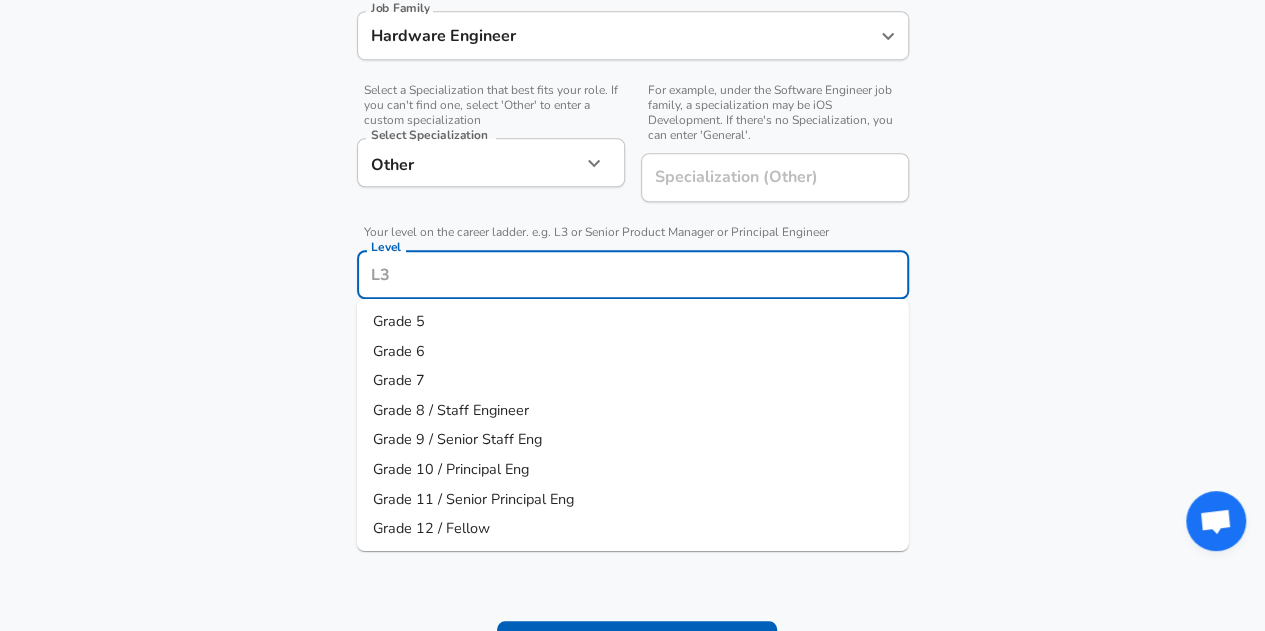 click on "Grade 7" at bounding box center [399, 380] 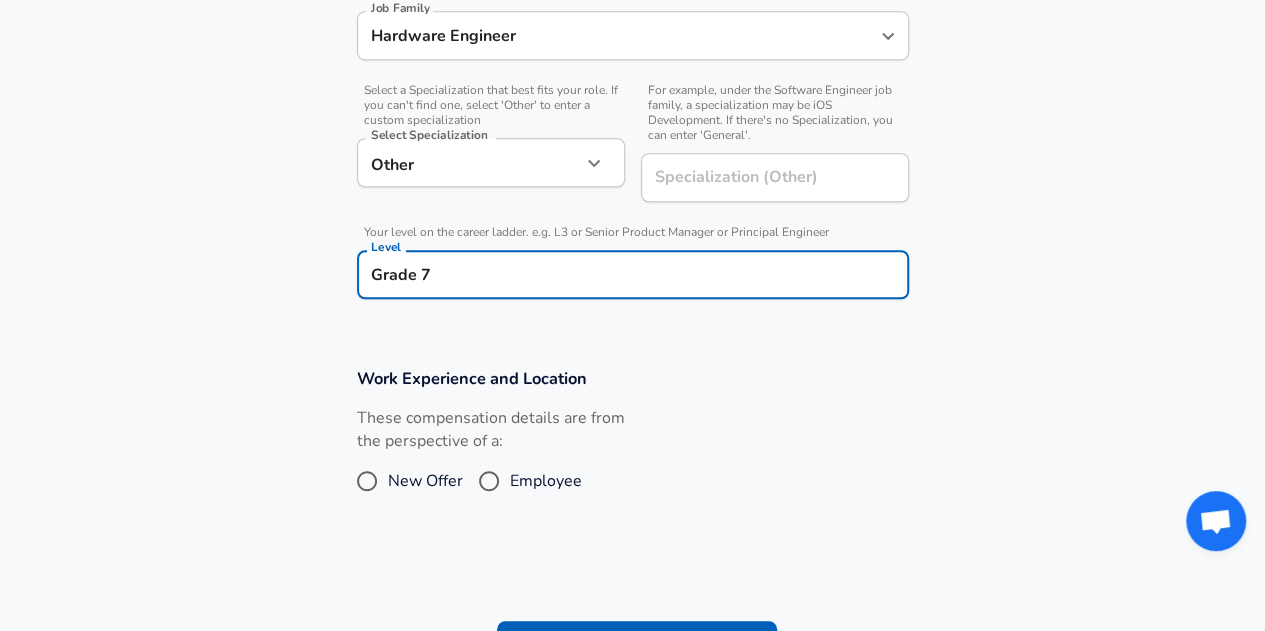 type on "Grade 7" 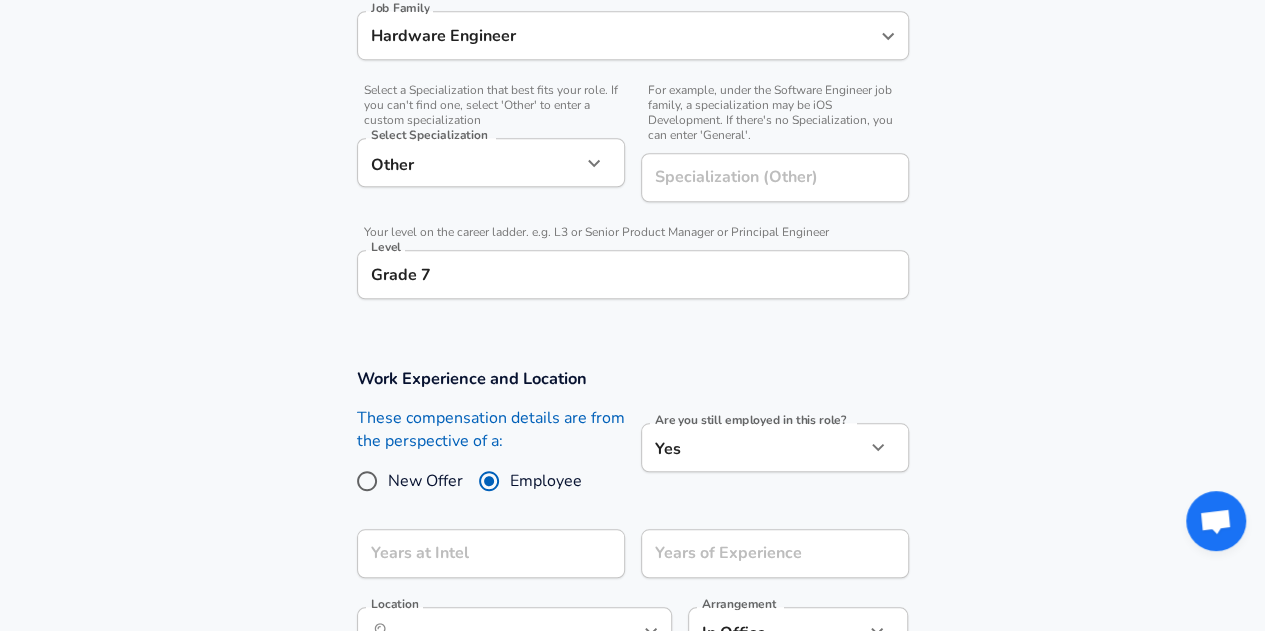 scroll, scrollTop: 807, scrollLeft: 0, axis: vertical 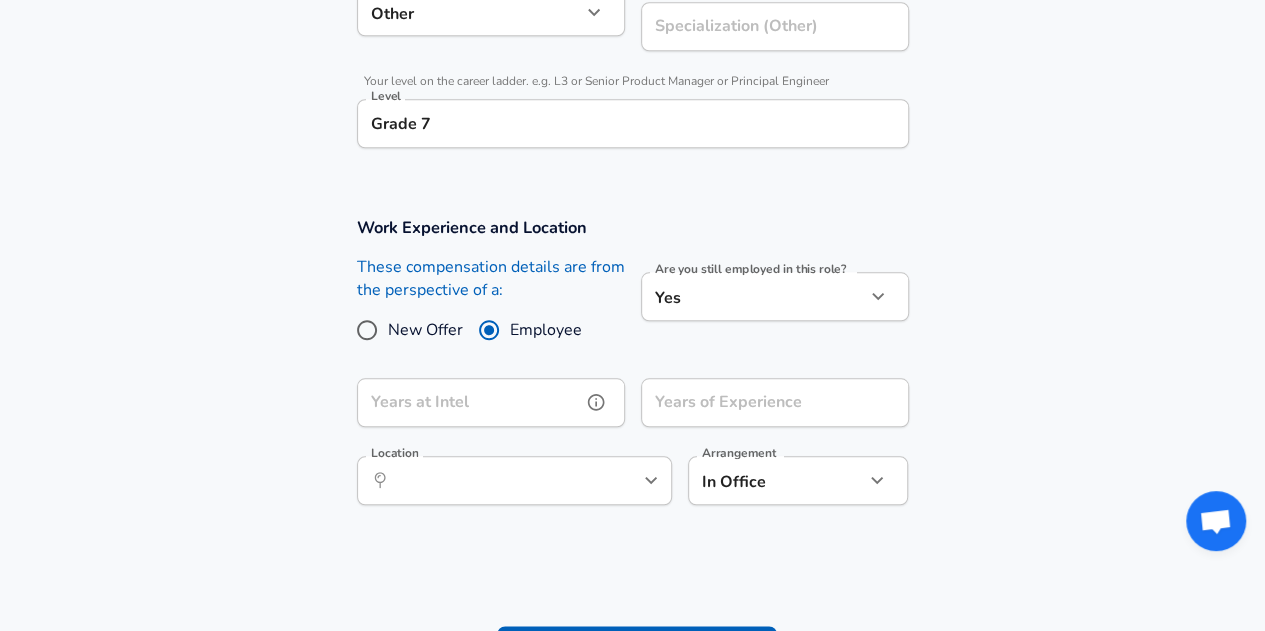 click on "Years at Intel" at bounding box center [469, 402] 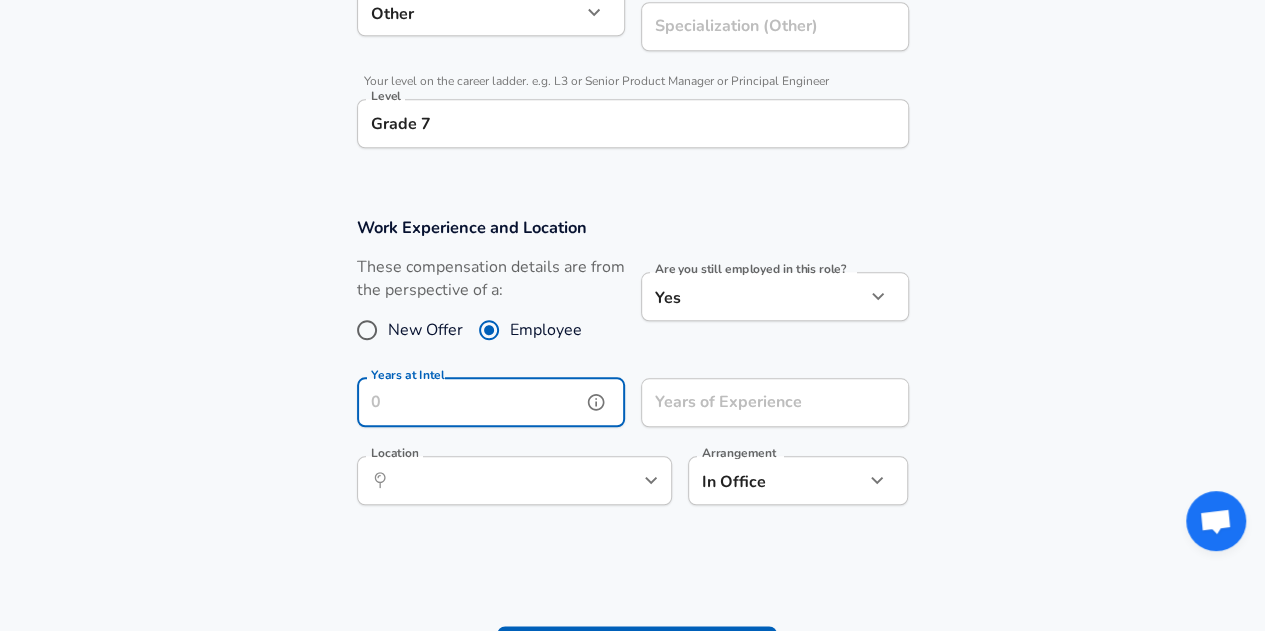 type on "8" 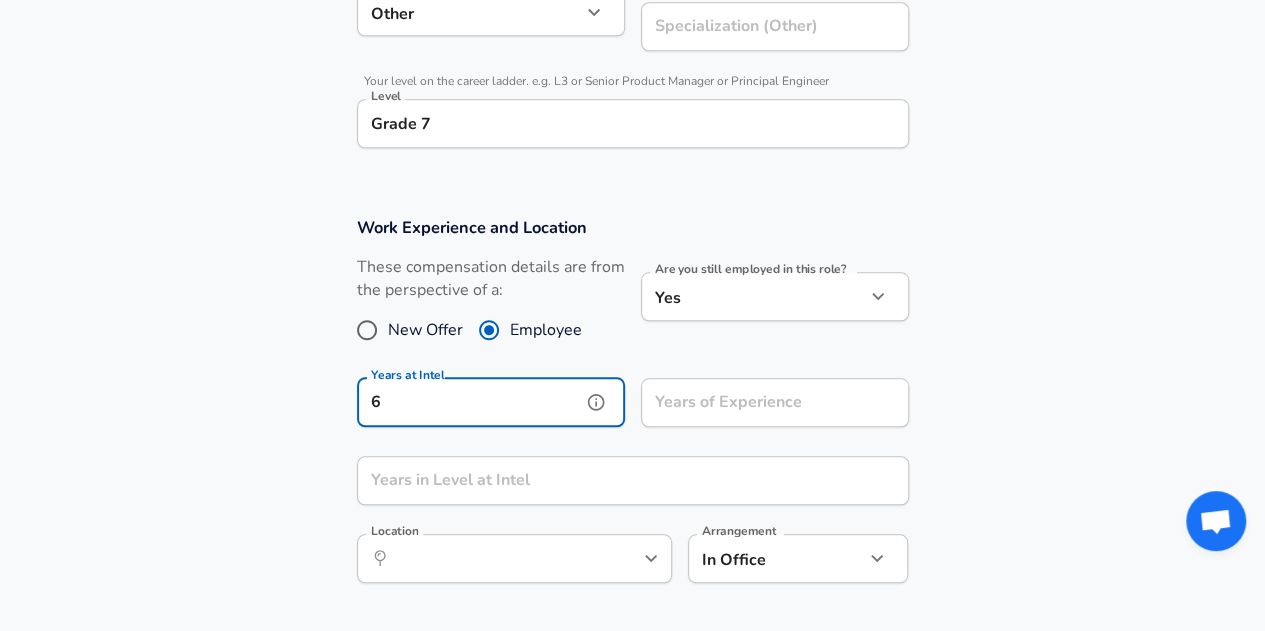 type on "6" 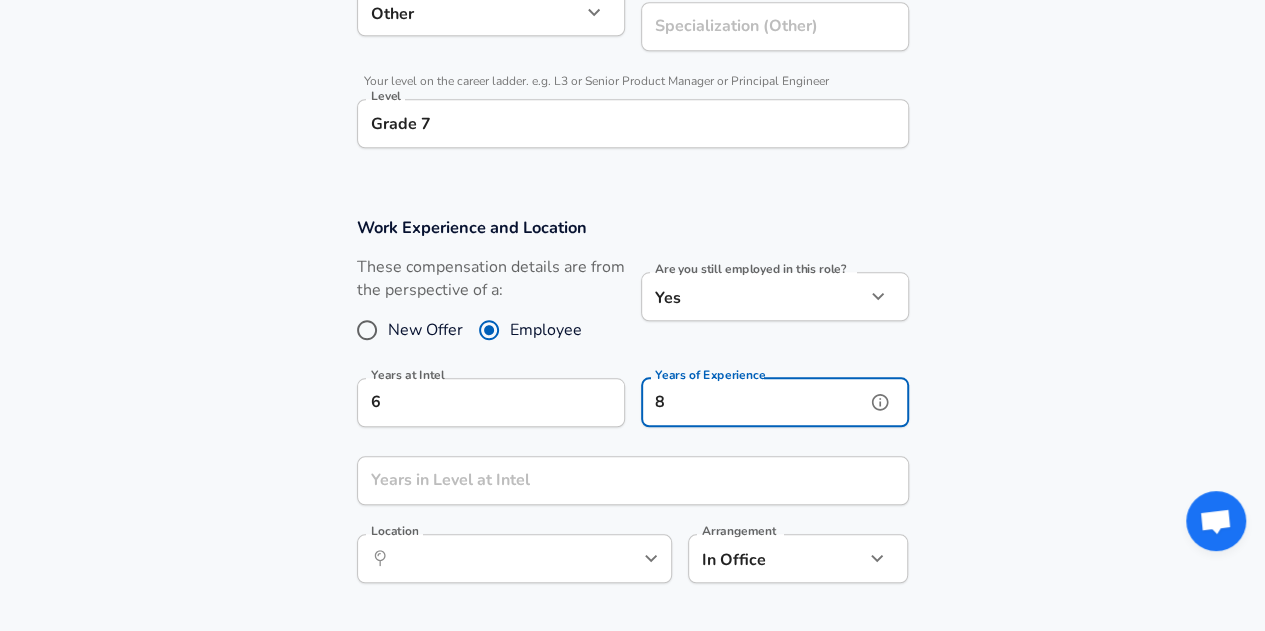 type on "8" 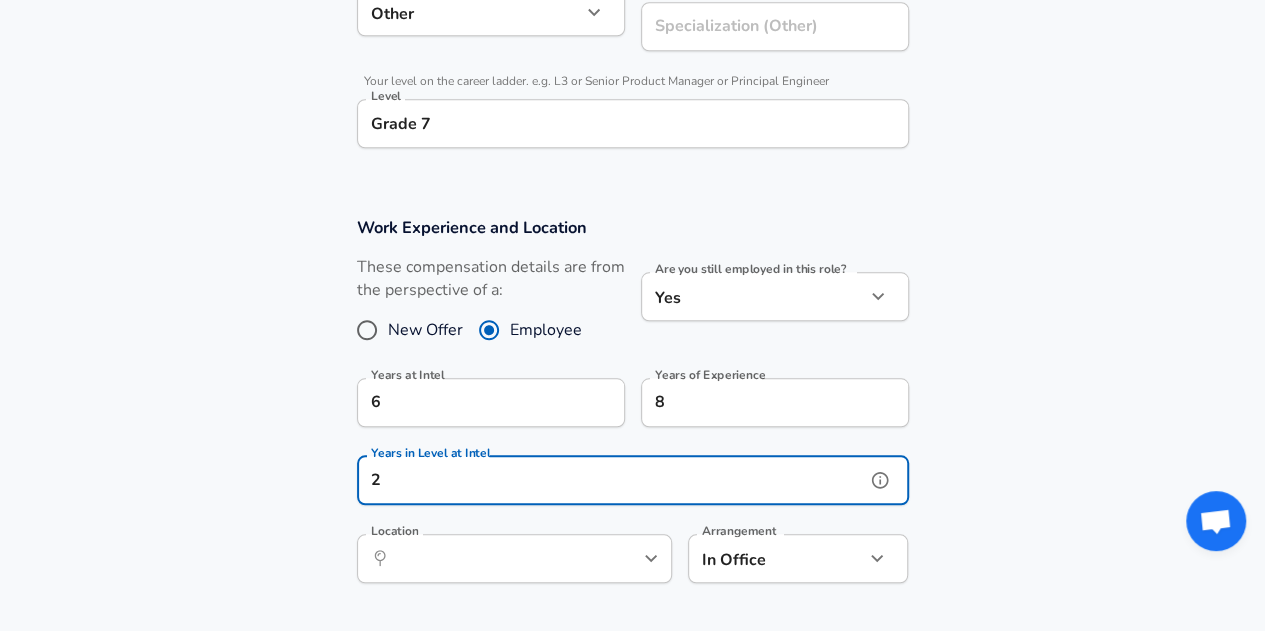 type on "2" 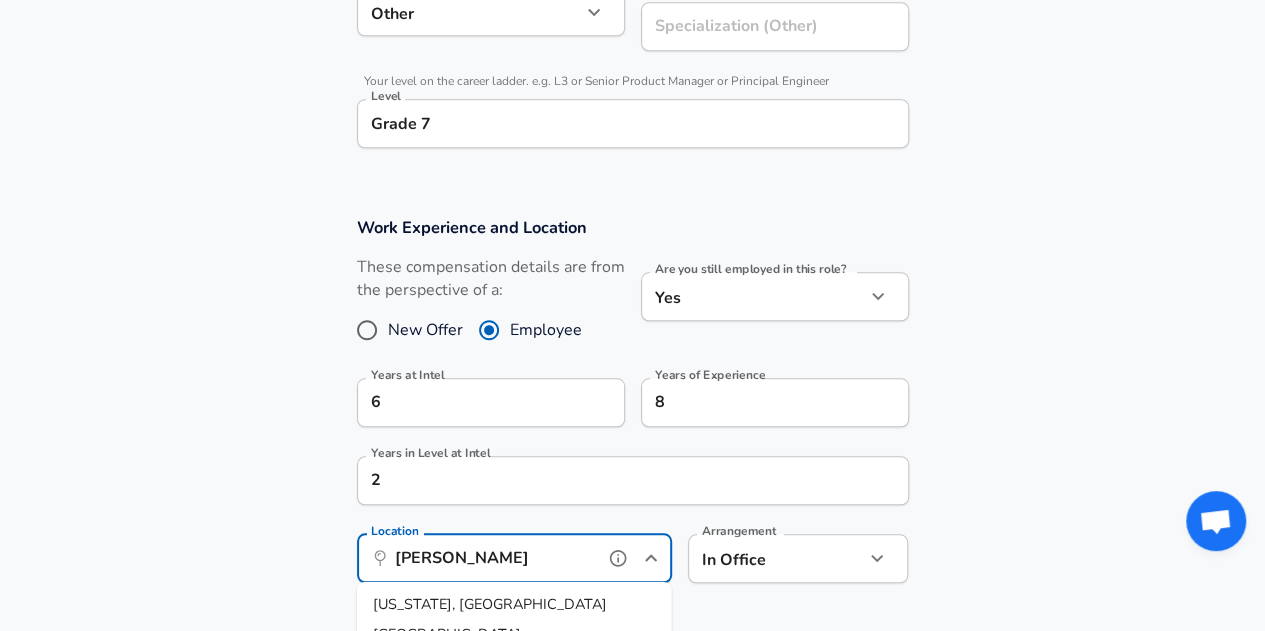 scroll, scrollTop: 0, scrollLeft: 0, axis: both 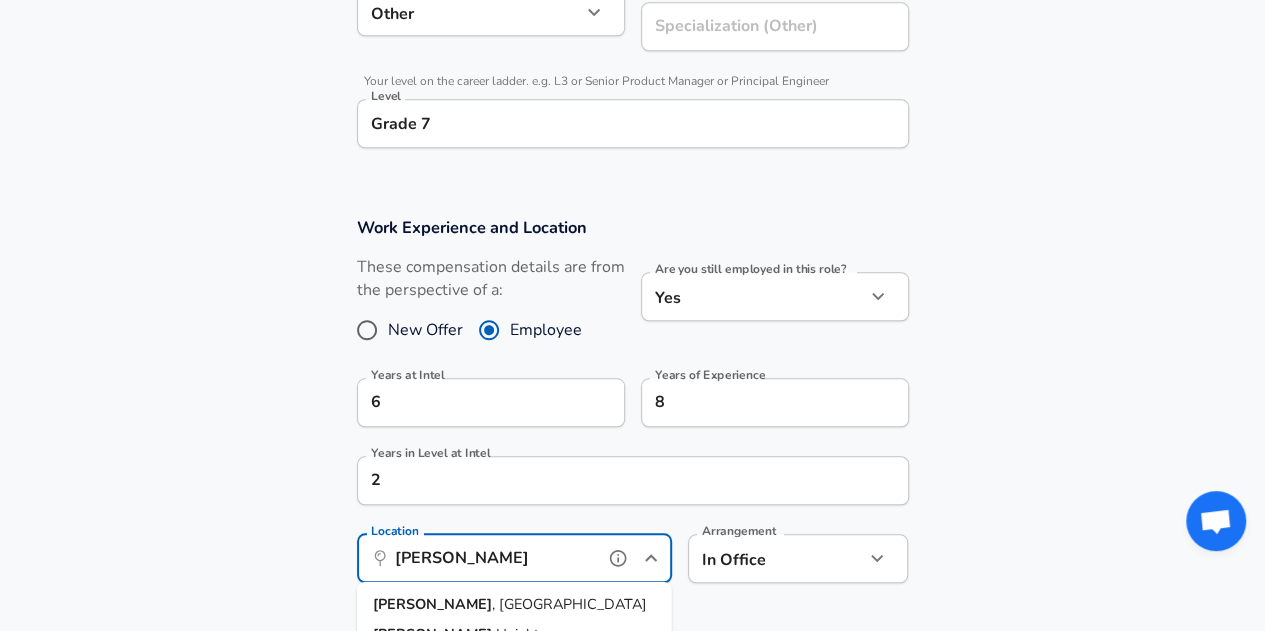 click on "[PERSON_NAME]" at bounding box center (432, 604) 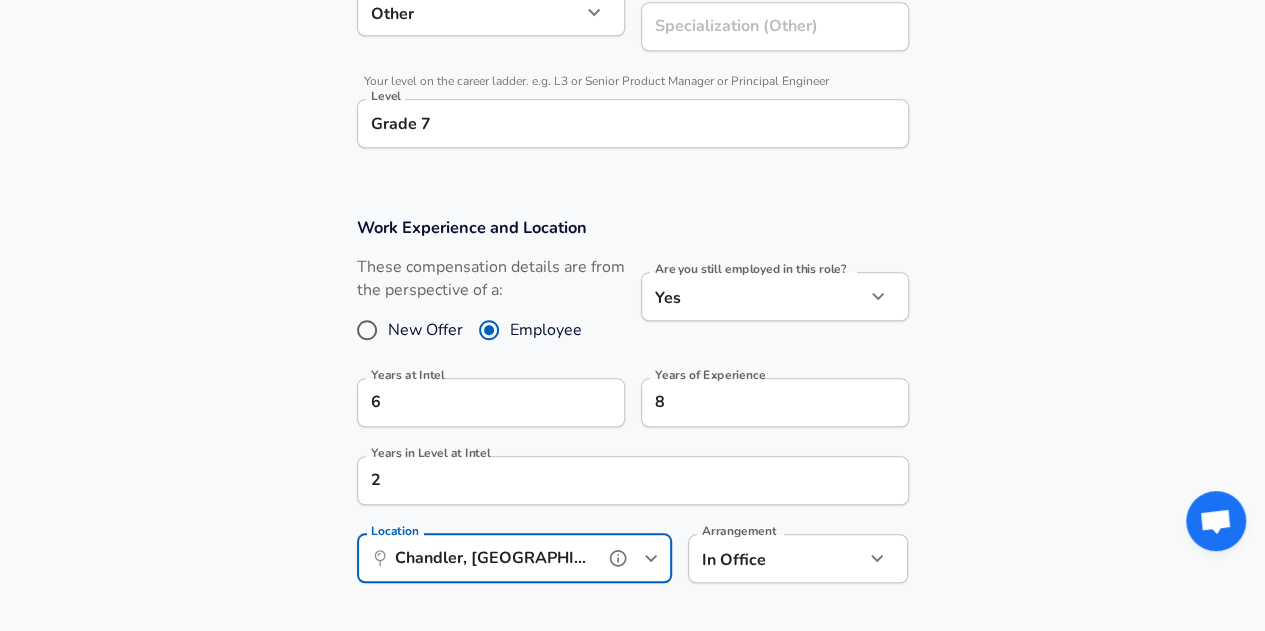 type on "Chandler, [GEOGRAPHIC_DATA]" 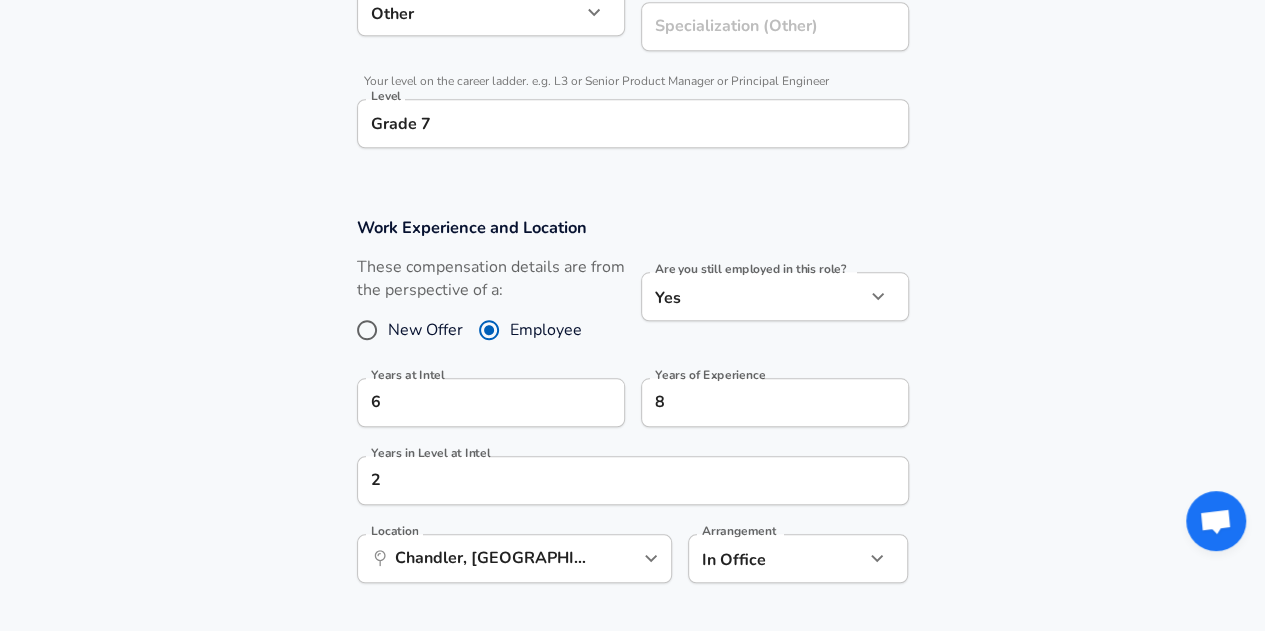 click on "Work Experience and Location These compensation details are from the perspective of a: New Offer Employee Are you still employed in this role? Yes yes Are you still employed in this role? Years at Intel 6 Years at Intel Years of Experience 8 Years of Experience Years in Level at Intel 2 Years in Level at Intel Location ​ [GEOGRAPHIC_DATA], [GEOGRAPHIC_DATA] Location Arrangement In Office office Arrangement" at bounding box center [632, 410] 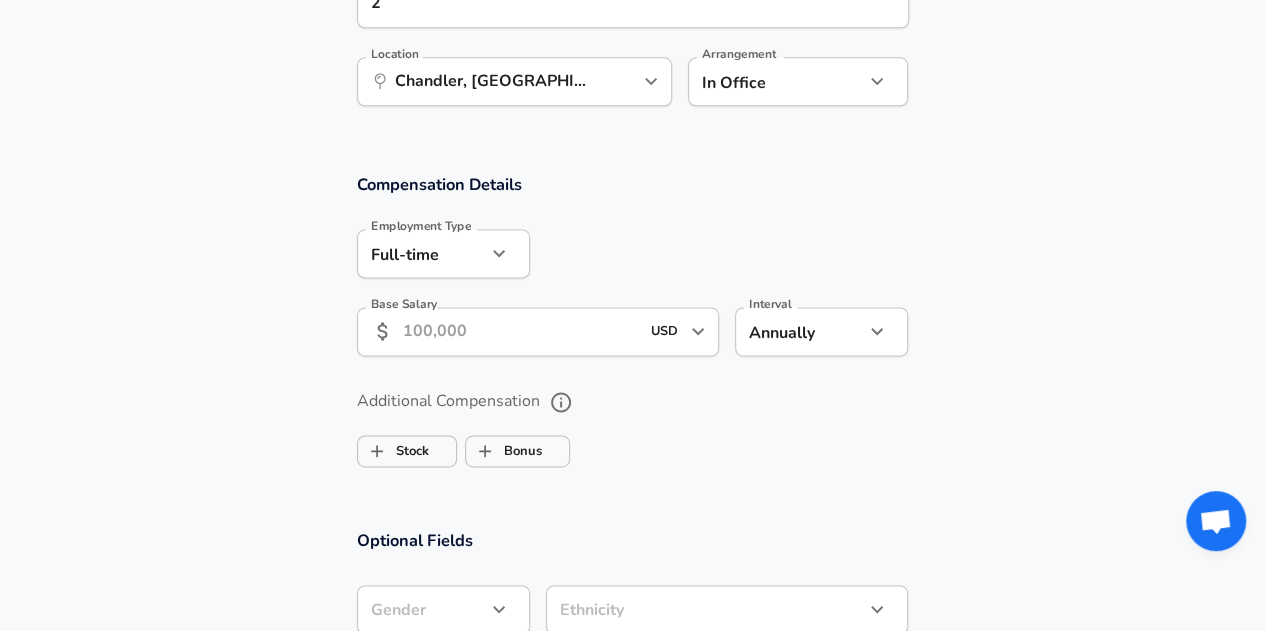 scroll, scrollTop: 1285, scrollLeft: 0, axis: vertical 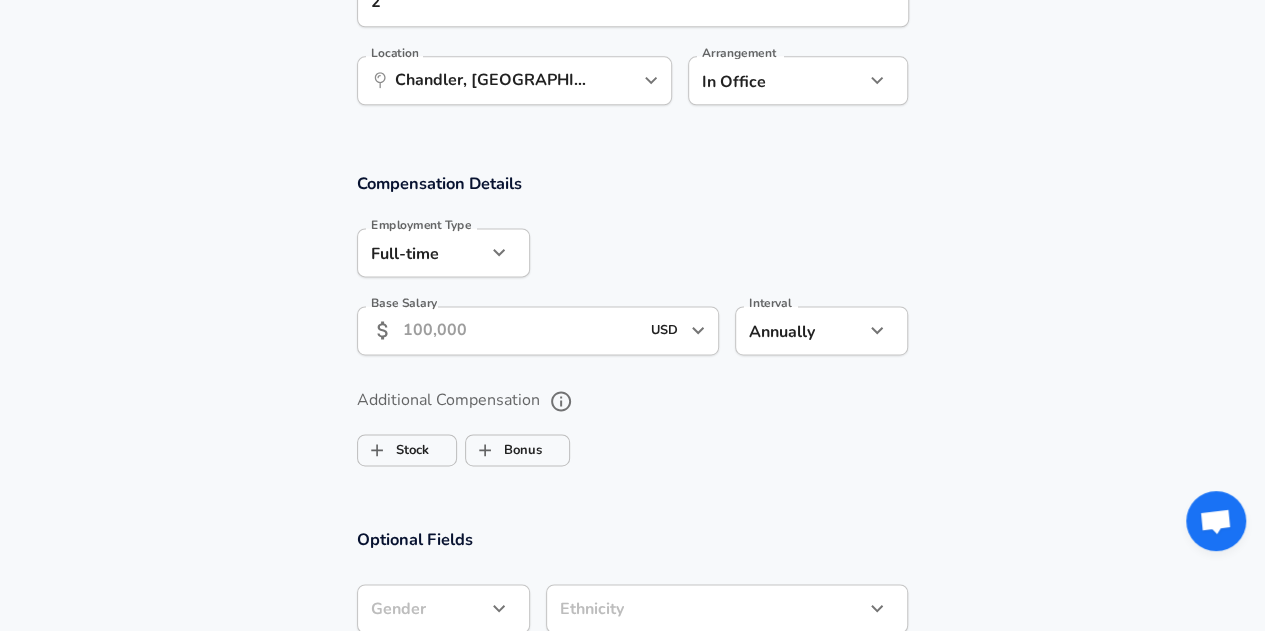 click on "Base Salary" at bounding box center [521, 330] 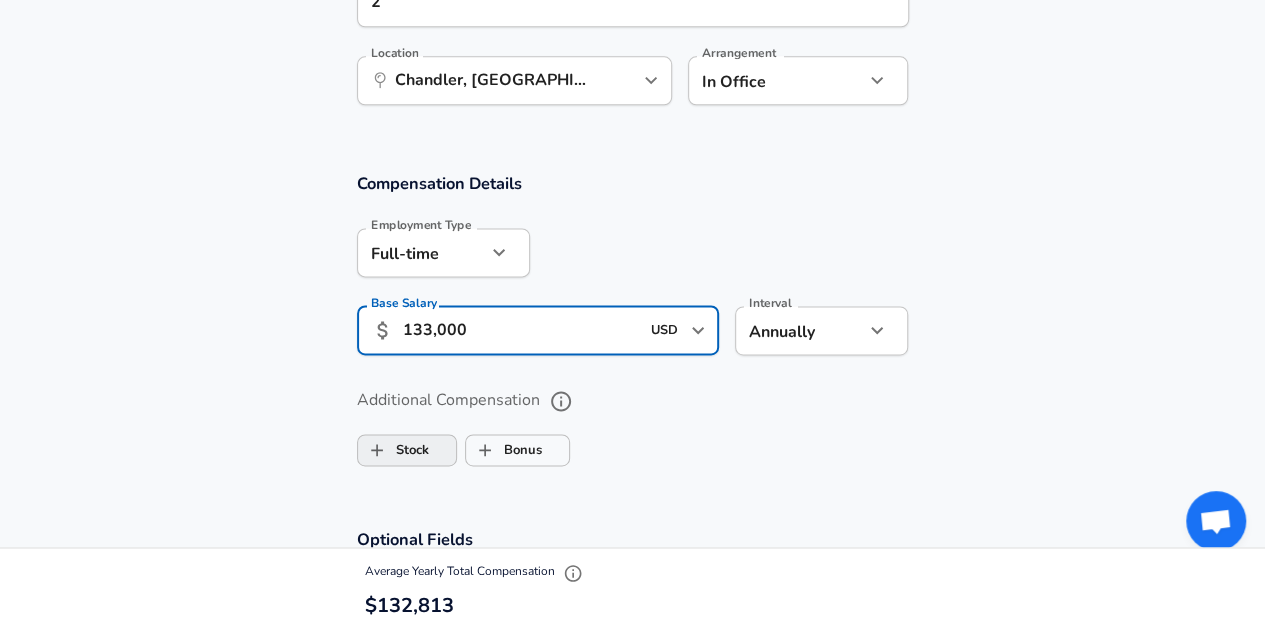 type on "133,000" 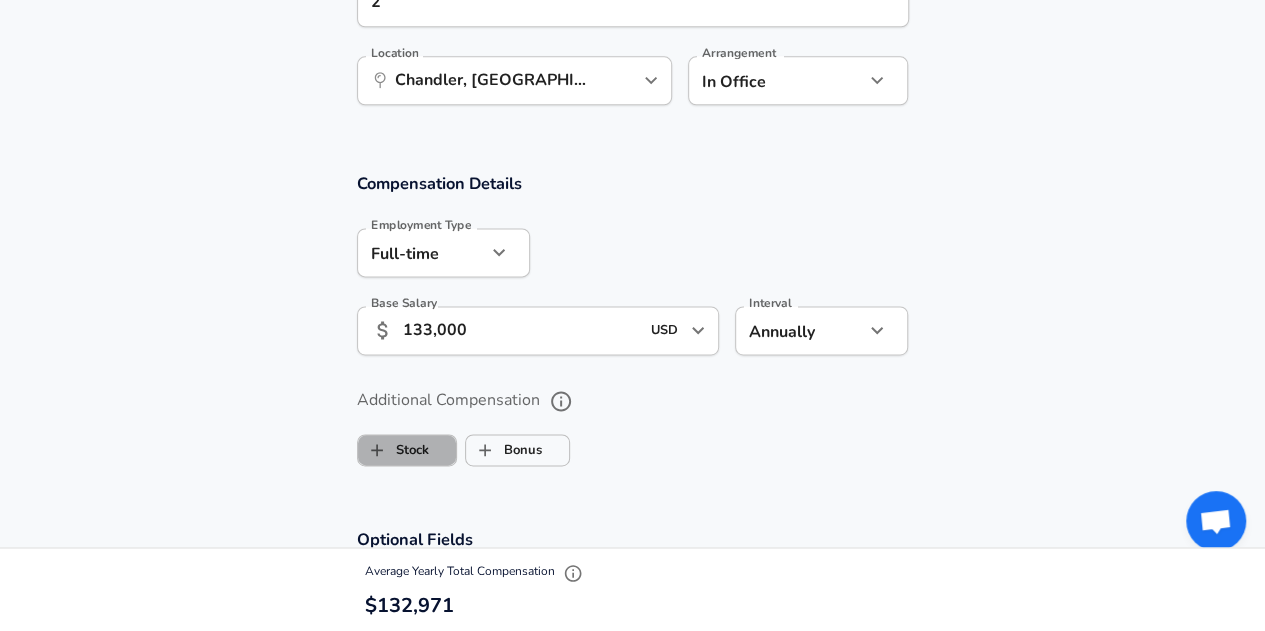 click on "Stock" at bounding box center (393, 450) 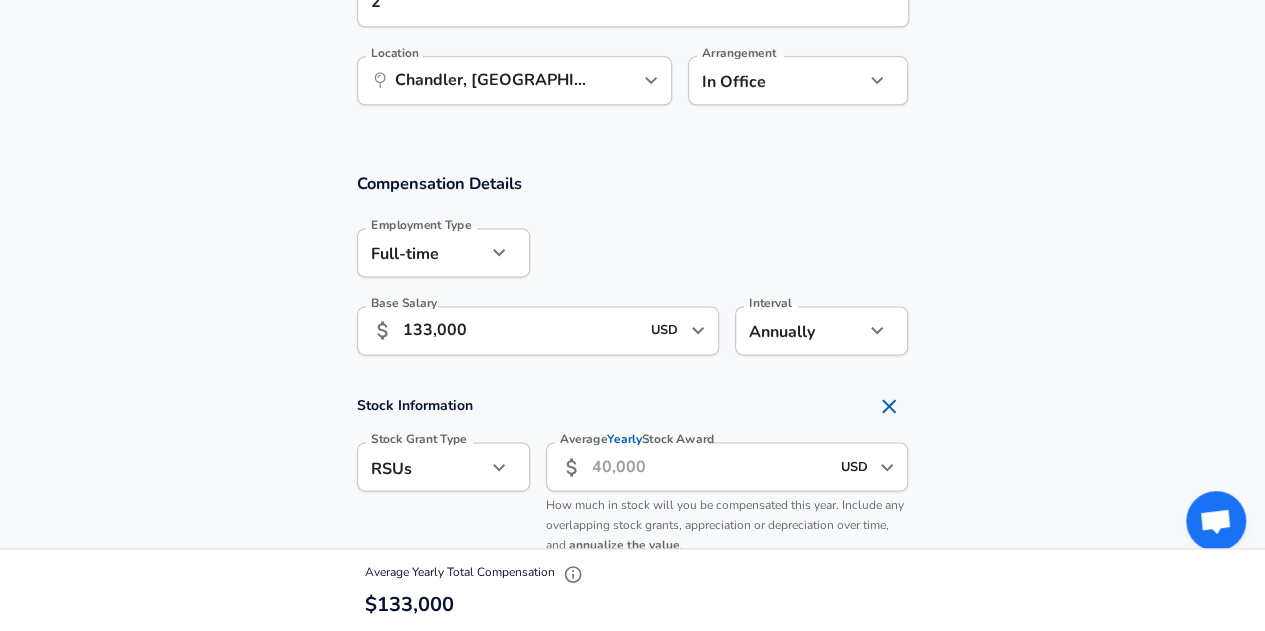 click on "Average  Yearly  Stock Award" at bounding box center [710, 466] 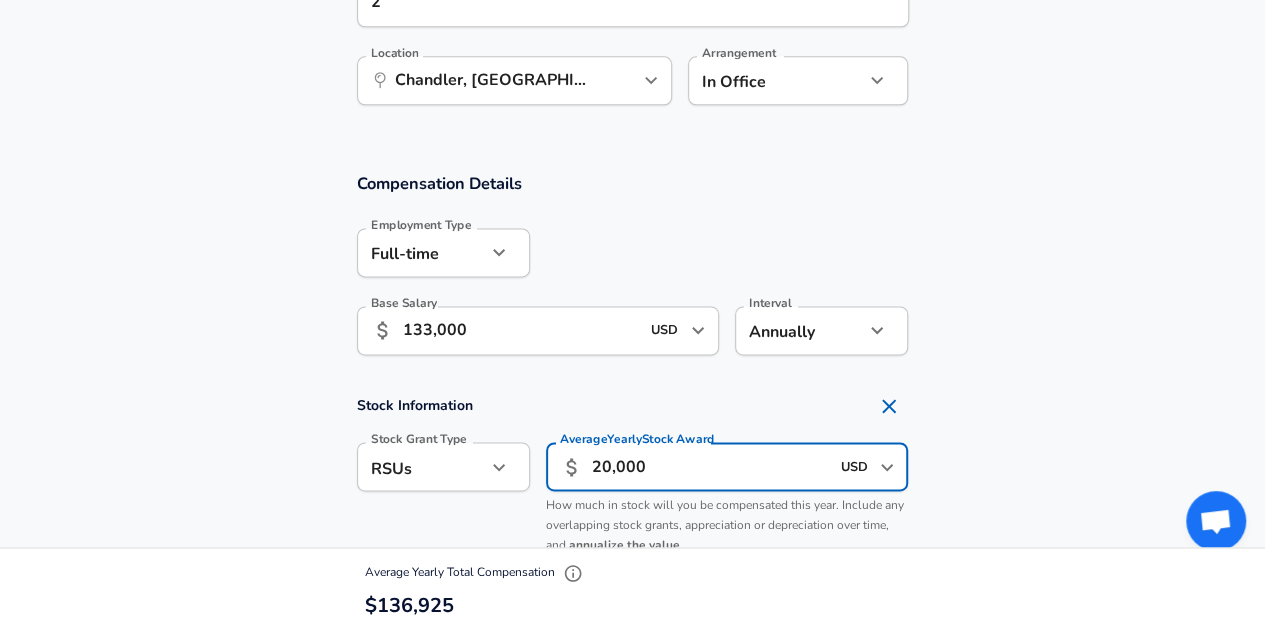 type on "20,000" 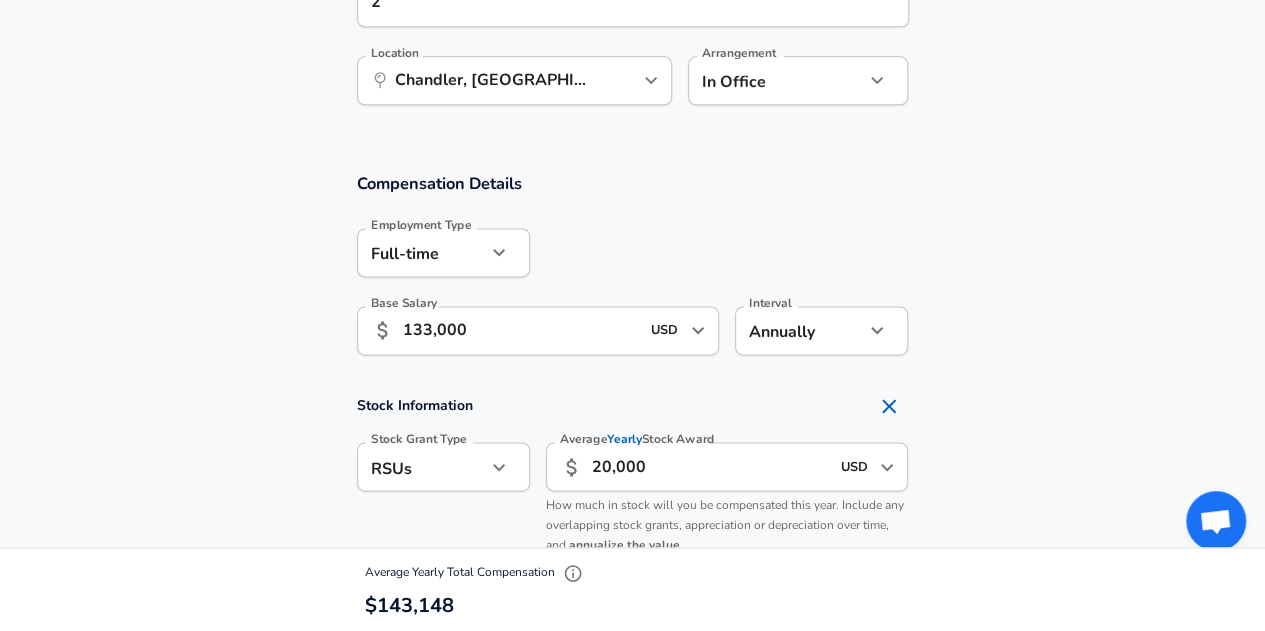 click on "Compensation Details Employment Type [DEMOGRAPHIC_DATA] full_time Employment Type Base Salary ​ 133,000 USD ​ Base Salary Interval Annually yearly Interval" at bounding box center [632, 270] 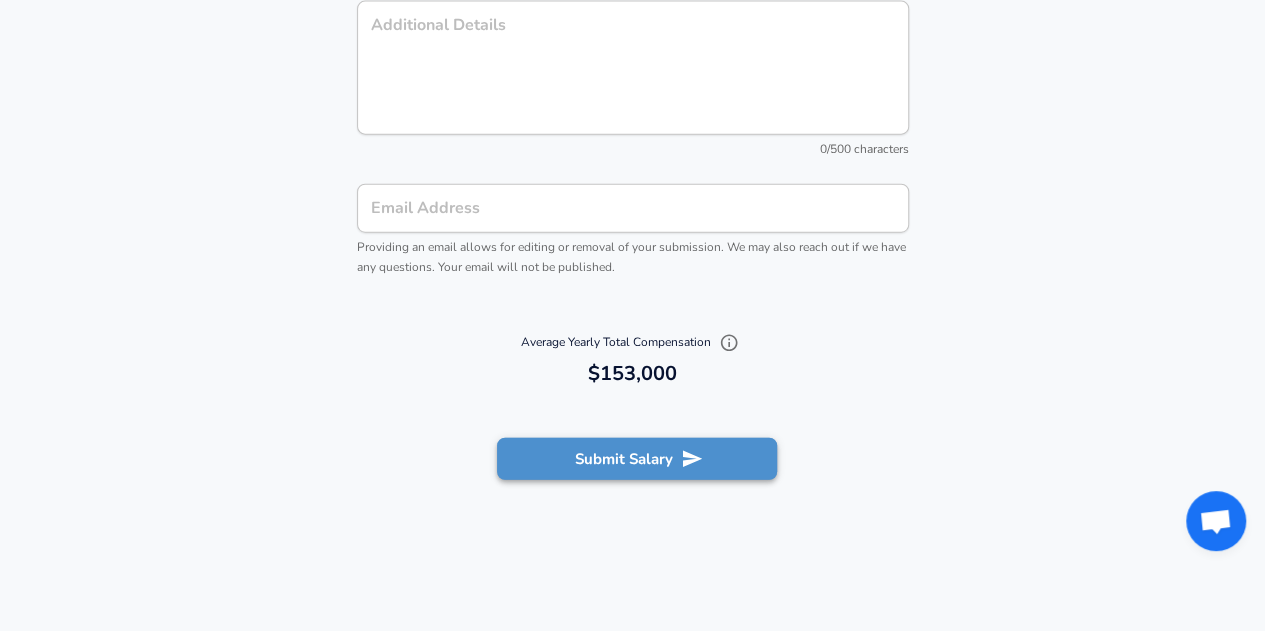 click on "Submit Salary" at bounding box center (637, 459) 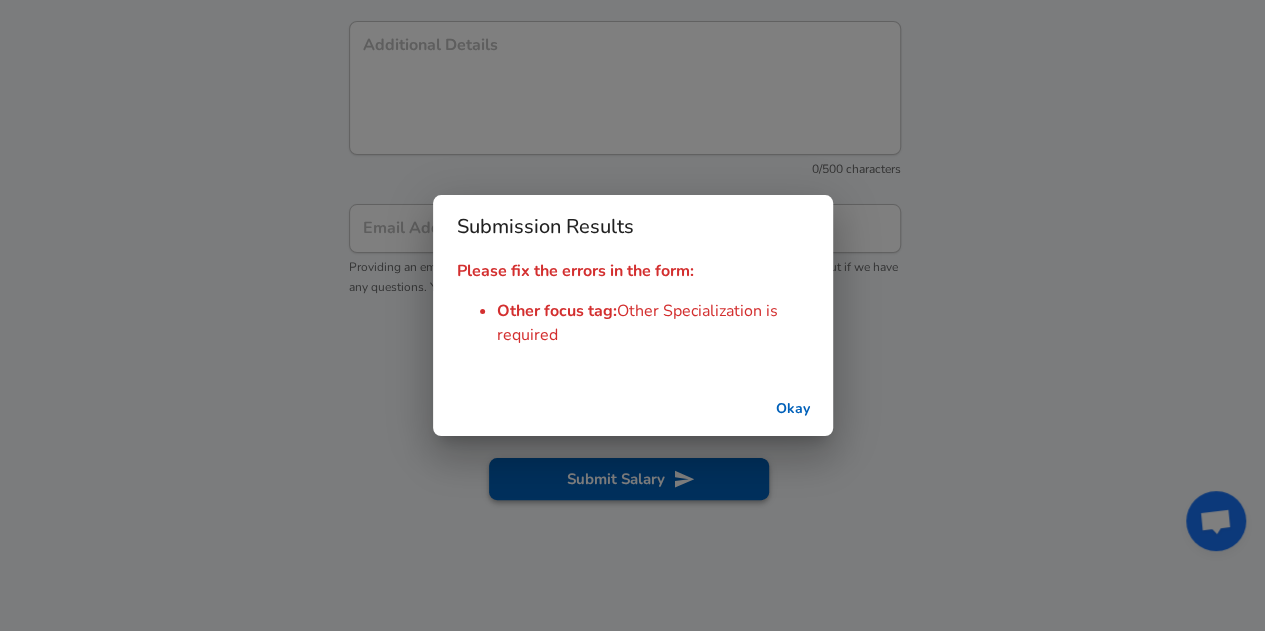 scroll, scrollTop: 2386, scrollLeft: 0, axis: vertical 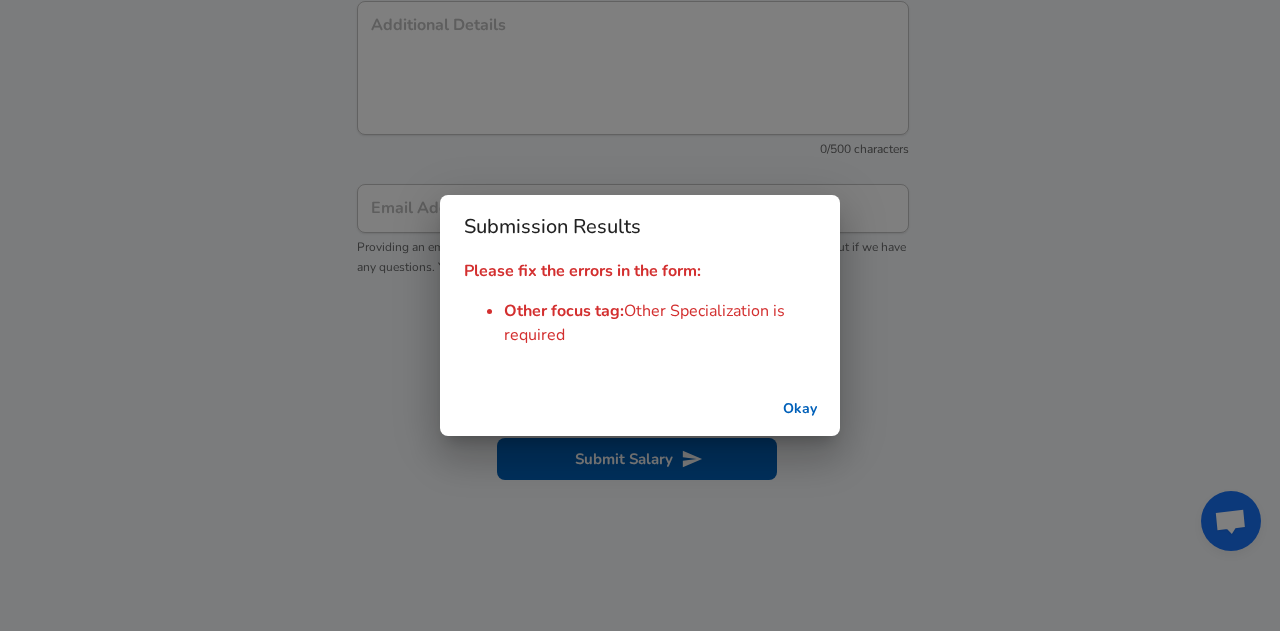 click on "Okay" at bounding box center (800, 409) 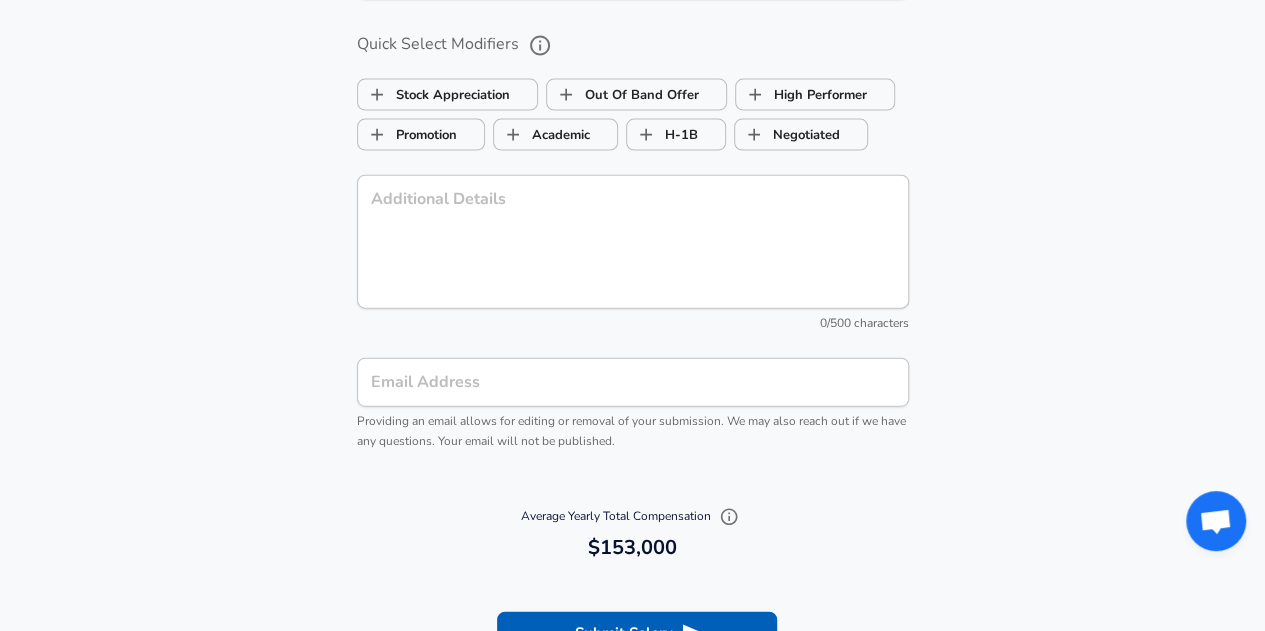 scroll, scrollTop: 2213, scrollLeft: 0, axis: vertical 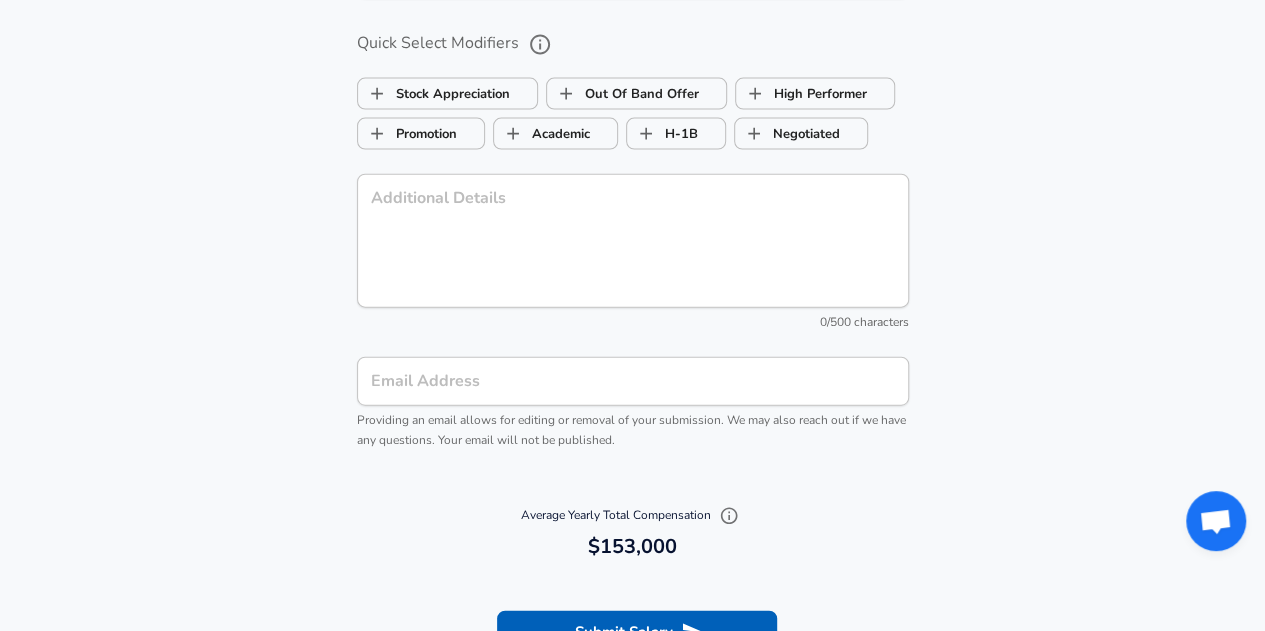 type 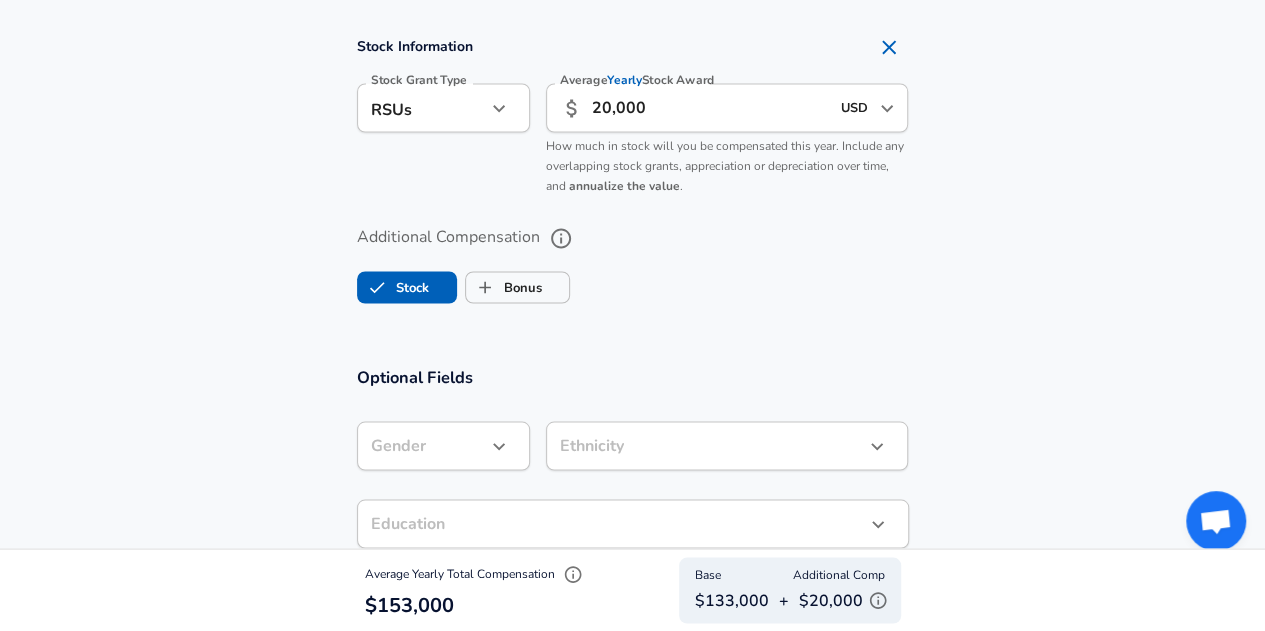 scroll, scrollTop: 1652, scrollLeft: 0, axis: vertical 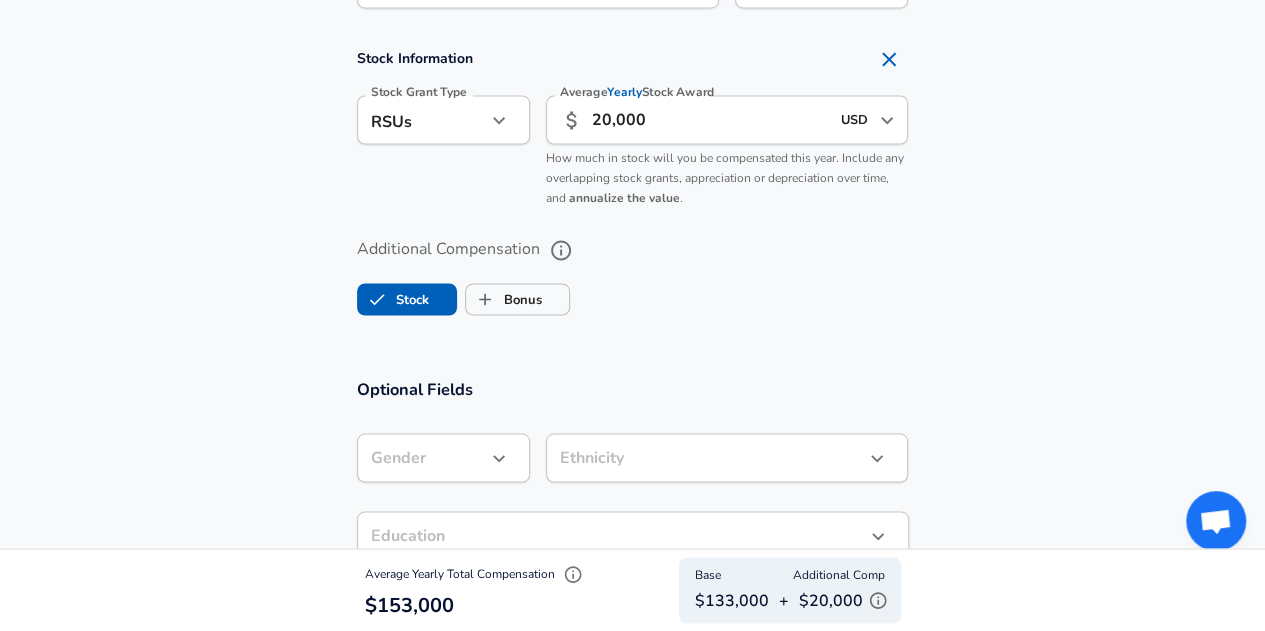 click on "Restart Add Your Salary Upload your offer letter   to verify your submission Enhance Privacy and Anonymity No Automatically hides specific fields until there are enough submissions to safely display the full details.   More Details Based on your submission and the data points that we have already collected, we will automatically hide and anonymize specific fields if there aren't enough data points to remain sufficiently anonymous. Company & Title Information   Enter the company you received your offer from Company Intel Company   Select the title that closest resembles your official title. This should be similar to the title that was present on your offer letter. Title Test Engineer Title   Select a job family that best fits your role. If you can't find one, select 'Other' to enter a custom job family Job Family Hardware Engineer Job Family   Select a Specialization that best fits your role. If you can't find one, select 'Other' to enter a custom specialization Select Specialization Other Other     Level Yes" at bounding box center (632, -1337) 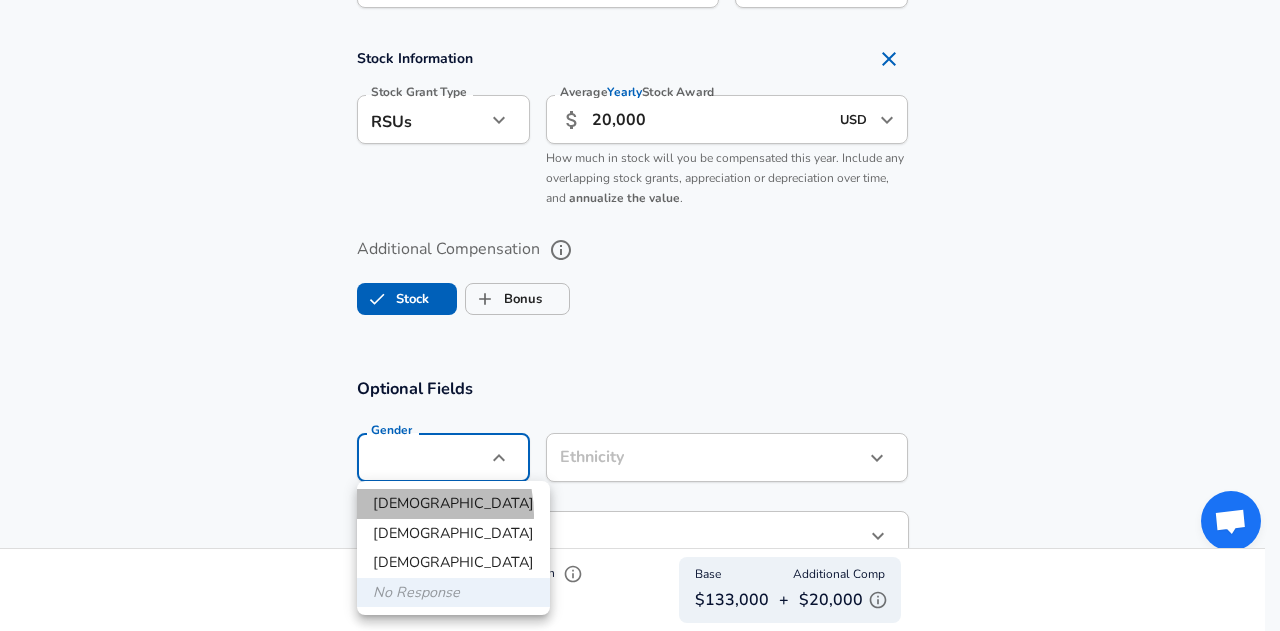click on "[DEMOGRAPHIC_DATA]" at bounding box center [453, 504] 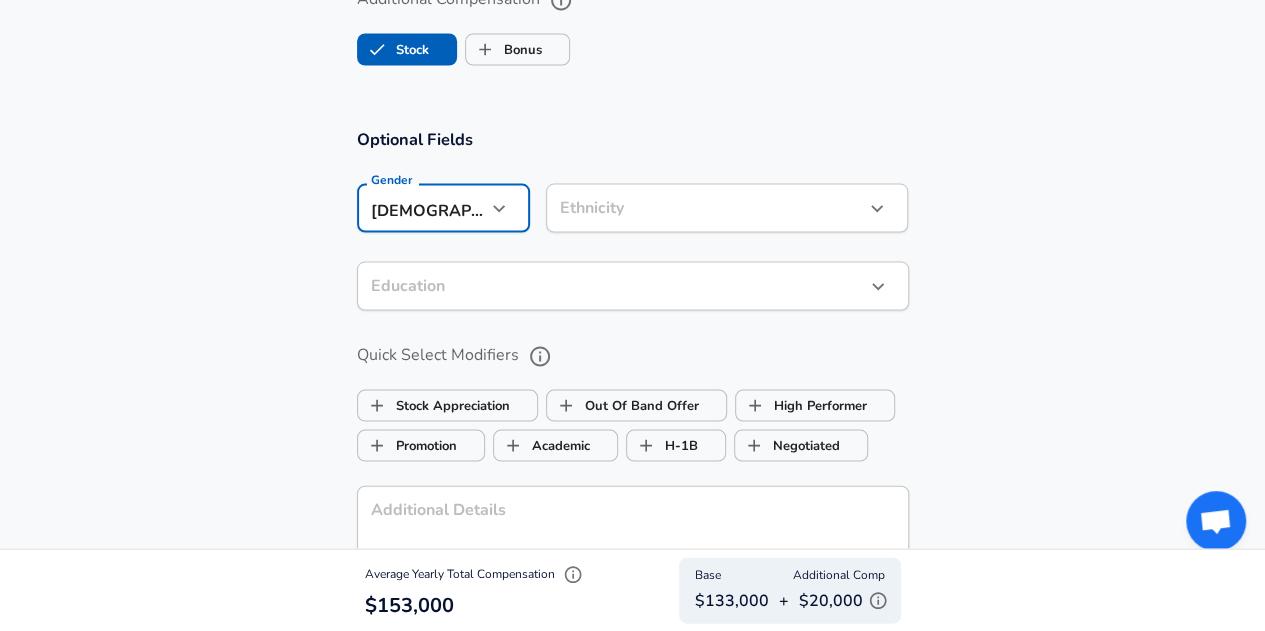 scroll, scrollTop: 1907, scrollLeft: 0, axis: vertical 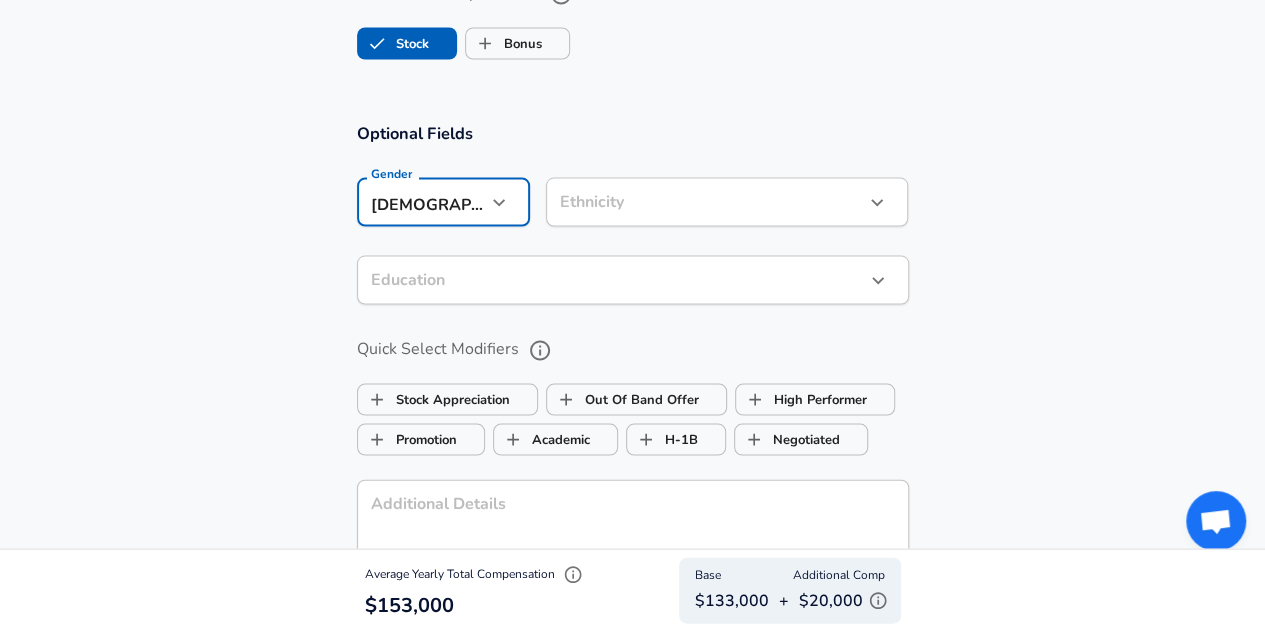 click on "Restart Add Your Salary Upload your offer letter   to verify your submission Enhance Privacy and Anonymity No Automatically hides specific fields until there are enough submissions to safely display the full details.   More Details Based on your submission and the data points that we have already collected, we will automatically hide and anonymize specific fields if there aren't enough data points to remain sufficiently anonymous. Company & Title Information   Enter the company you received your offer from Company Intel Company   Select the title that closest resembles your official title. This should be similar to the title that was present on your offer letter. Title Test Engineer Title   Select a job family that best fits your role. If you can't find one, select 'Other' to enter a custom job family Job Family Hardware Engineer Job Family   Select a Specialization that best fits your role. If you can't find one, select 'Other' to enter a custom specialization Select Specialization Other Other     Level Yes" at bounding box center (632, -1592) 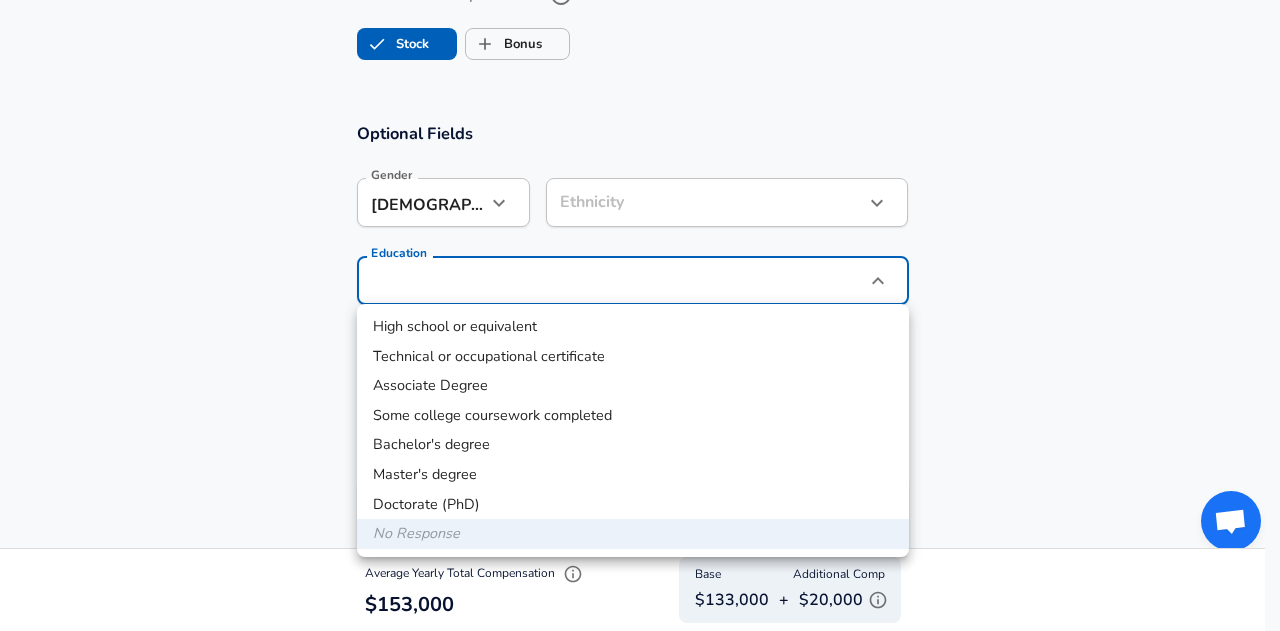 click on "Master's degree" at bounding box center [633, 475] 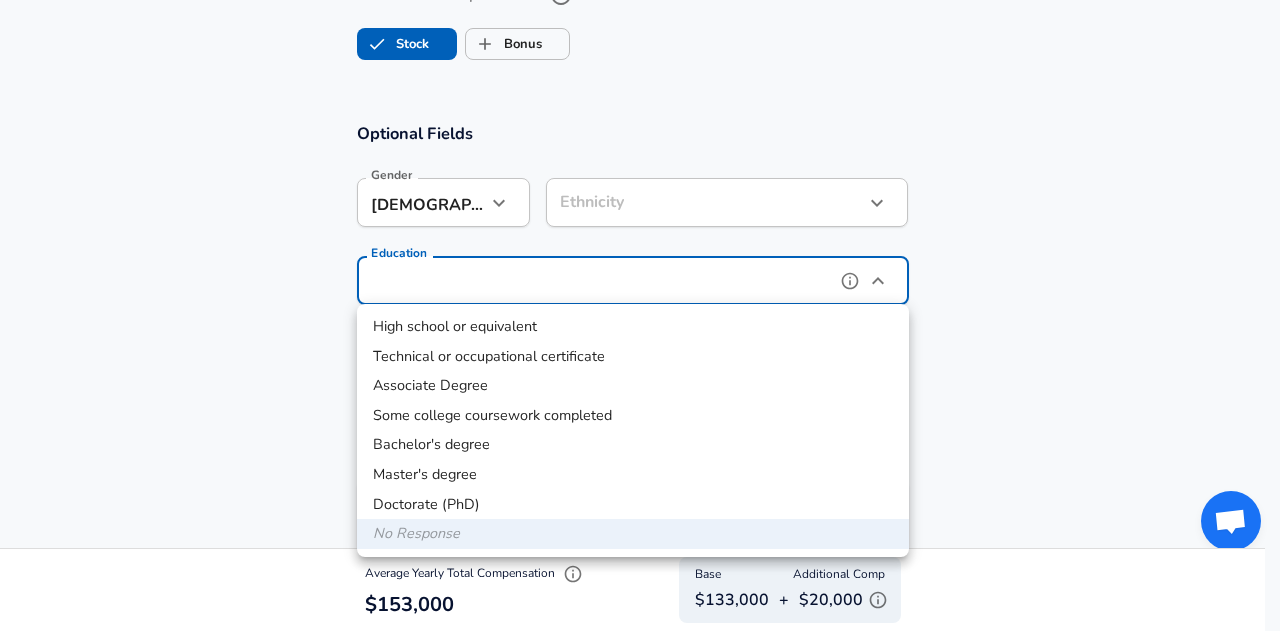 type on "Masters degree" 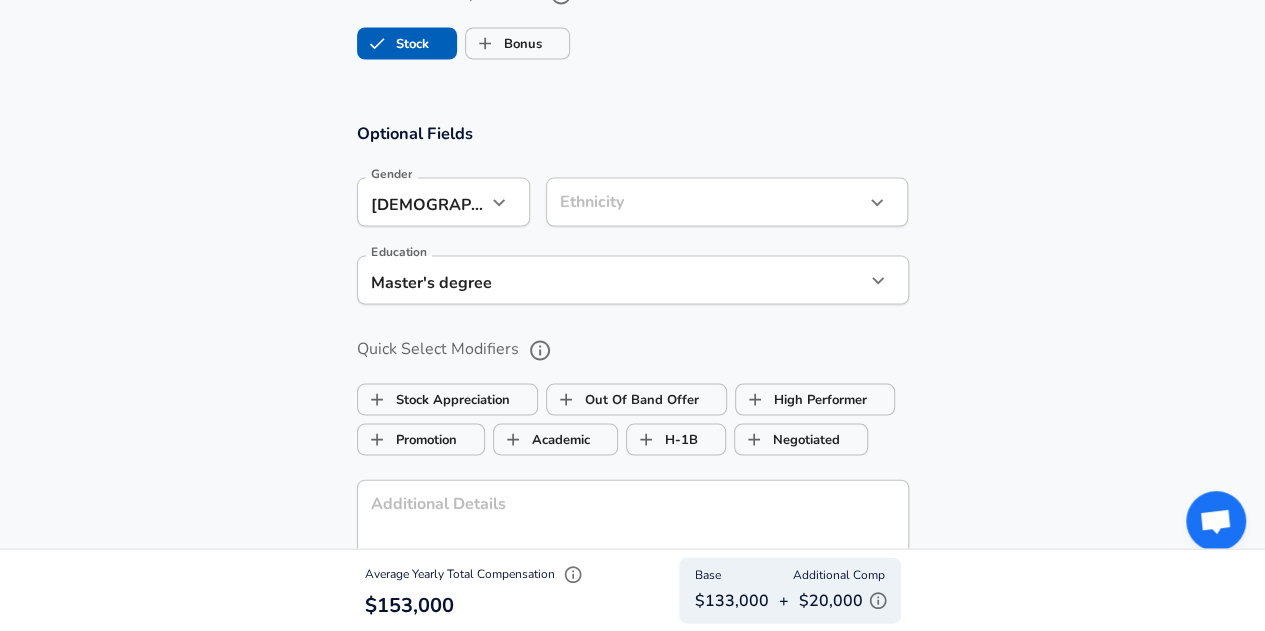 click on "Optional Fields Gender [DEMOGRAPHIC_DATA] [DEMOGRAPHIC_DATA] Gender Ethnicity ​ Ethnicity Education Master's degree Masters degree Education Quick Select Modifiers   Stock Appreciation Out Of Band Offer High Performer Promotion Academic H-1B Negotiated Additional Details x Additional Details 0 /500 characters Email Address Email Address   Providing an email allows for editing or removal of your submission. We may also reach out if we have any questions. Your email will not be published." at bounding box center (632, 448) 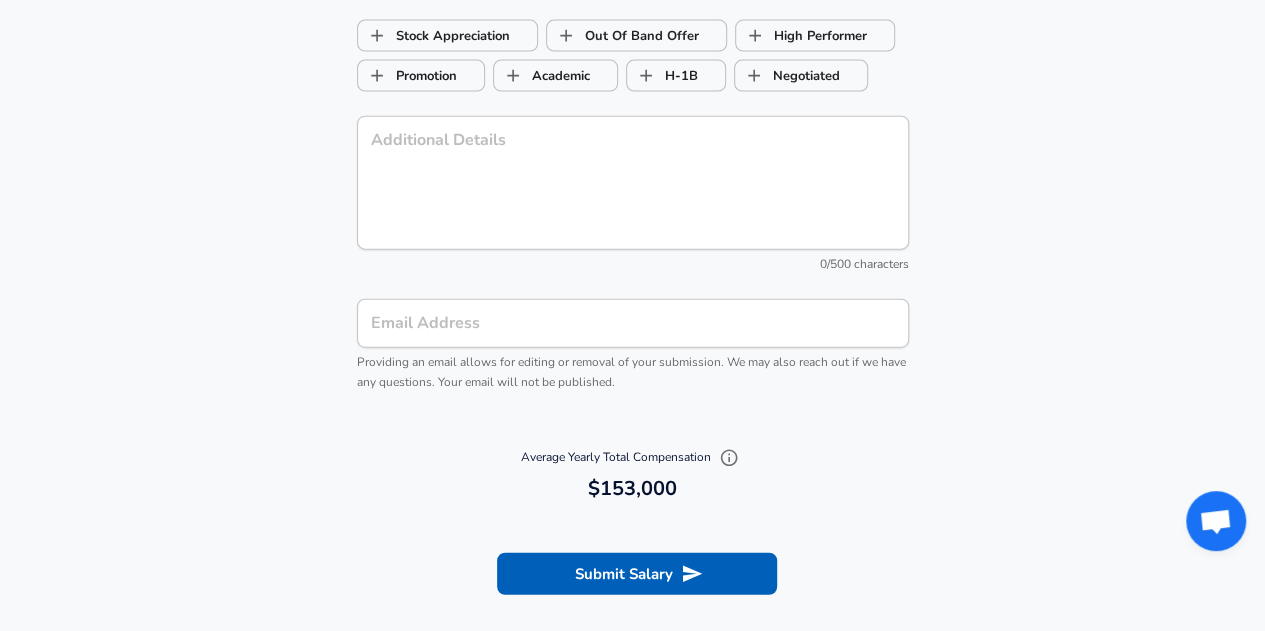 scroll, scrollTop: 2301, scrollLeft: 0, axis: vertical 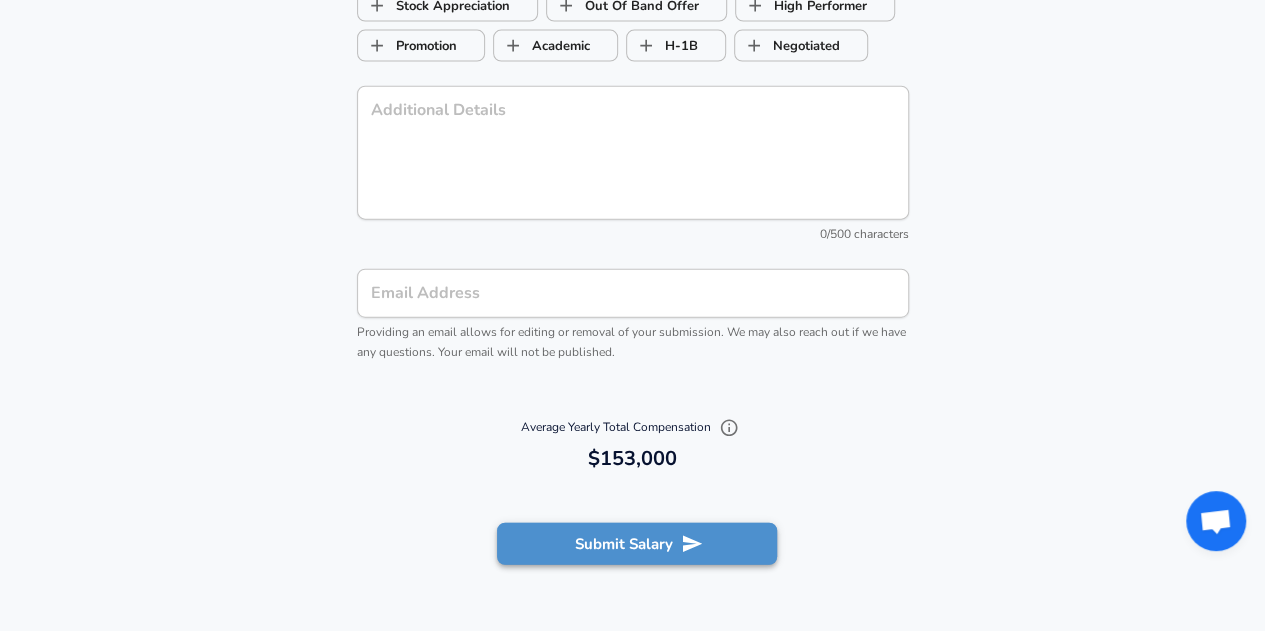 click on "Submit Salary" at bounding box center [637, 544] 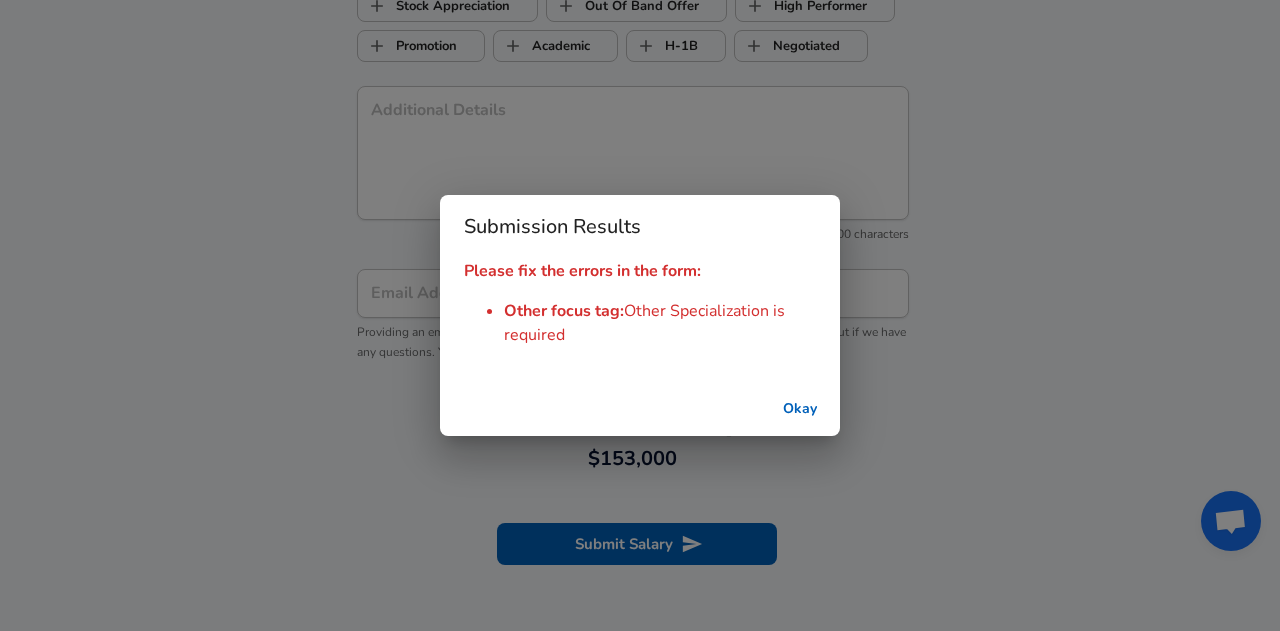 click on "Okay" at bounding box center (800, 409) 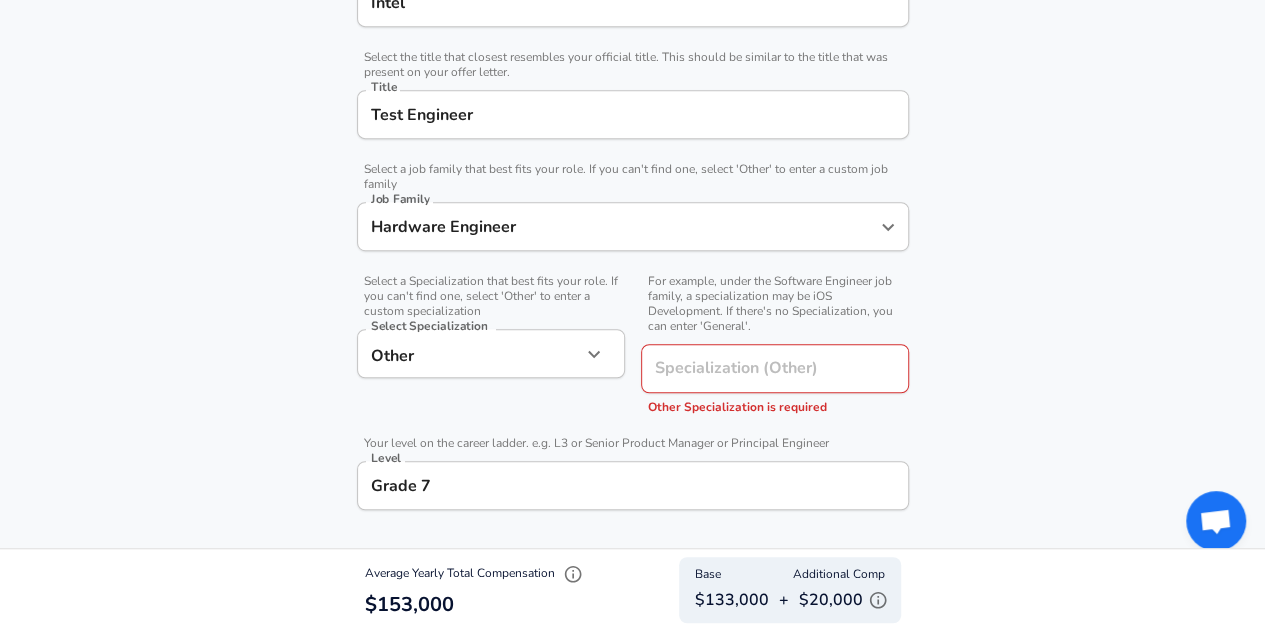 scroll, scrollTop: 464, scrollLeft: 0, axis: vertical 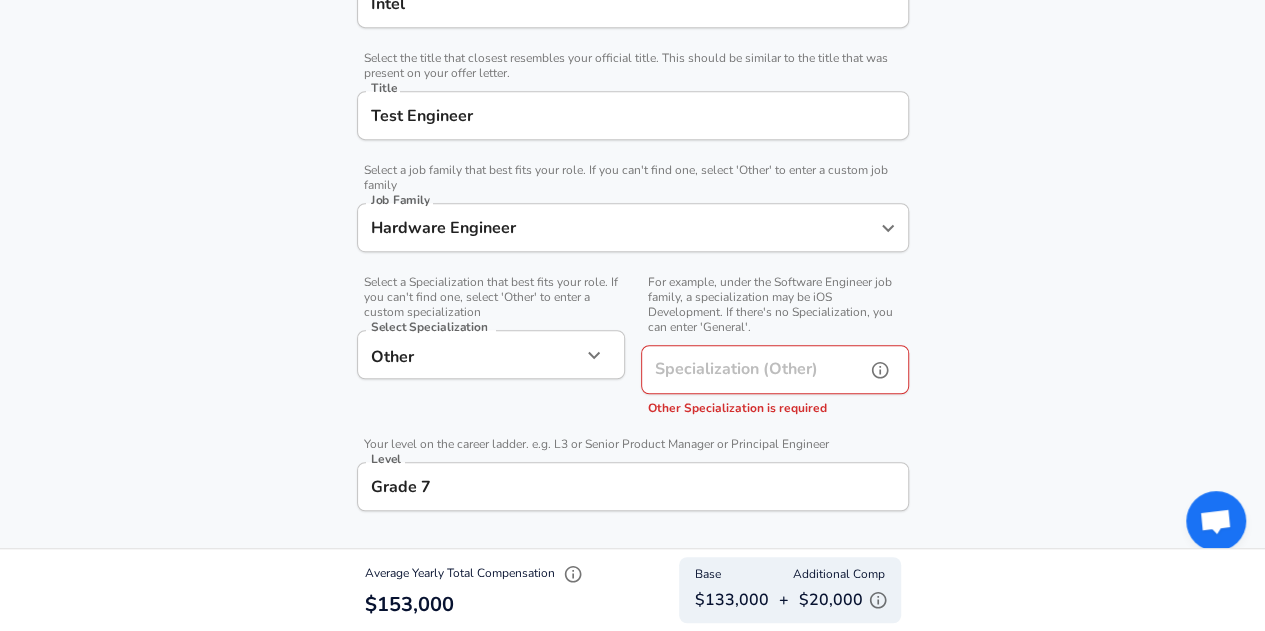 click on "Specialization (Other)" at bounding box center (749, 369) 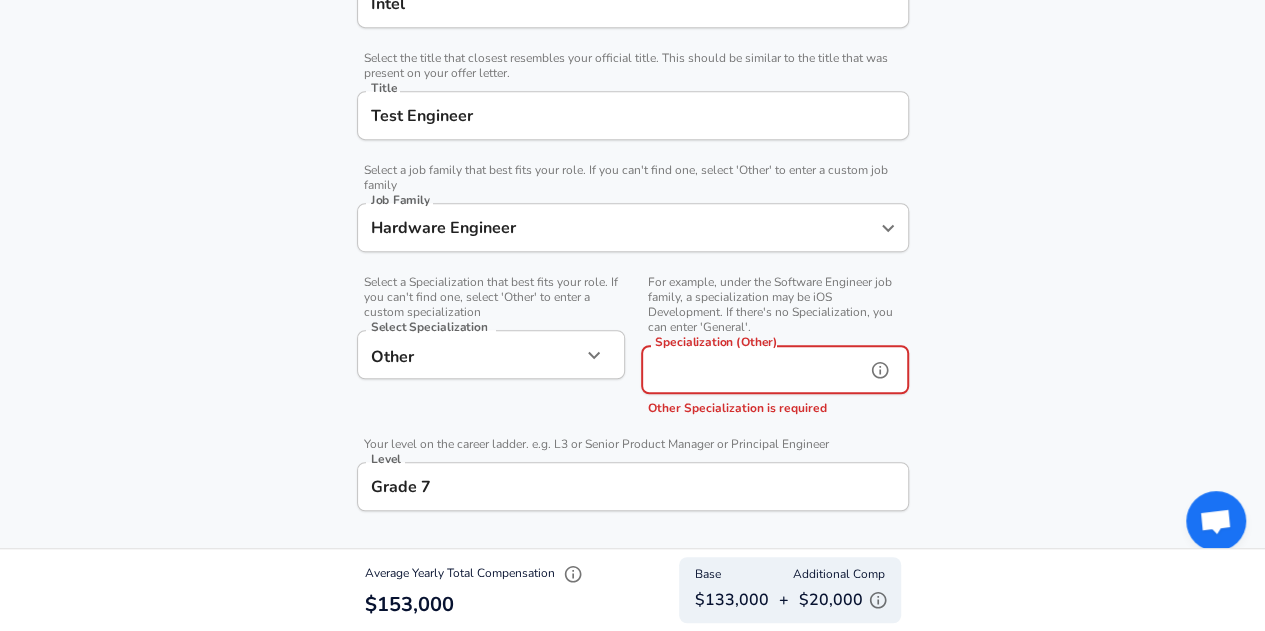 click on "Specialization (Other)" at bounding box center (749, 369) 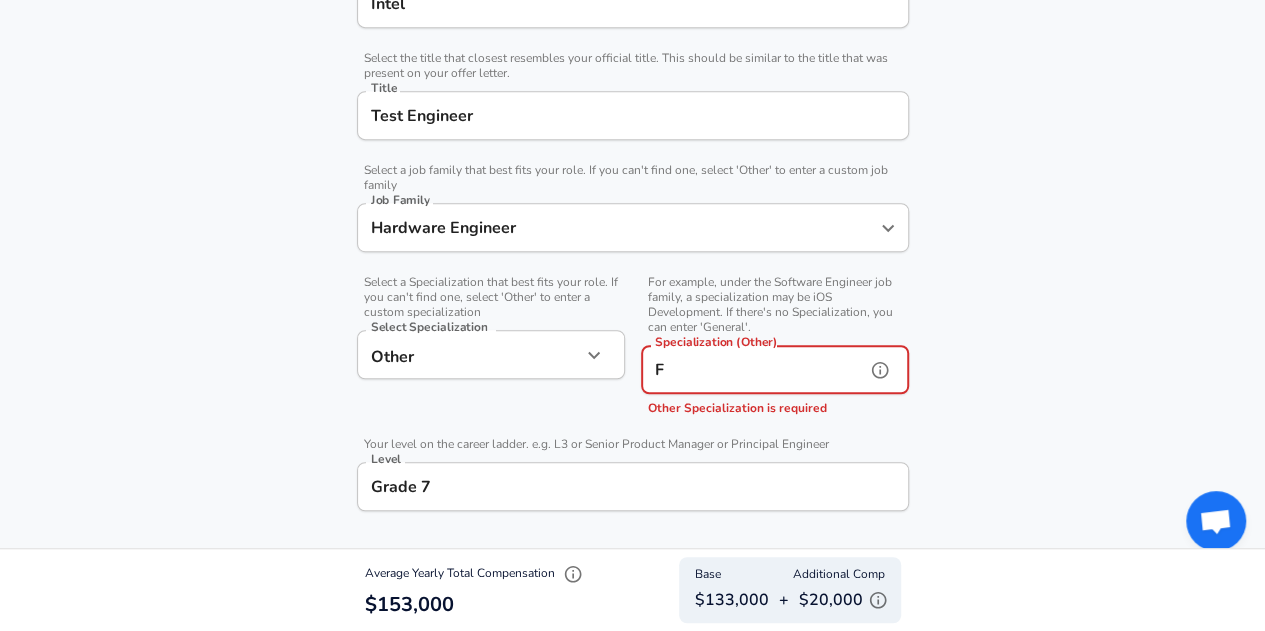 click on "F" at bounding box center (749, 369) 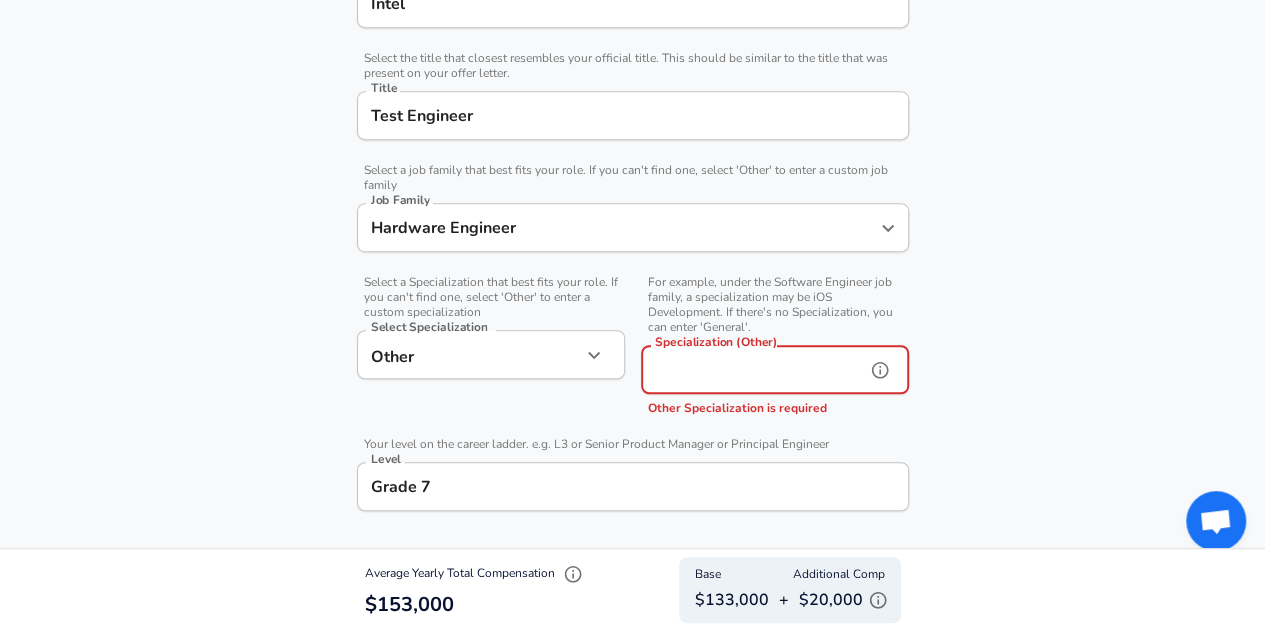 type on "H" 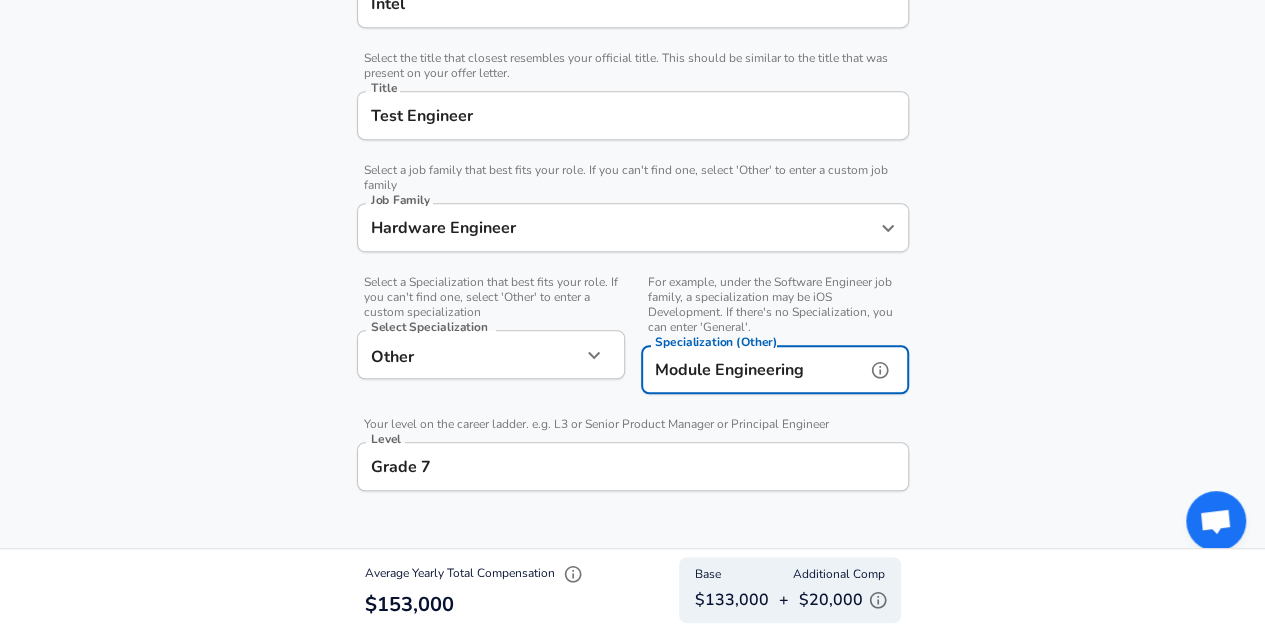 type on "Module Engineering" 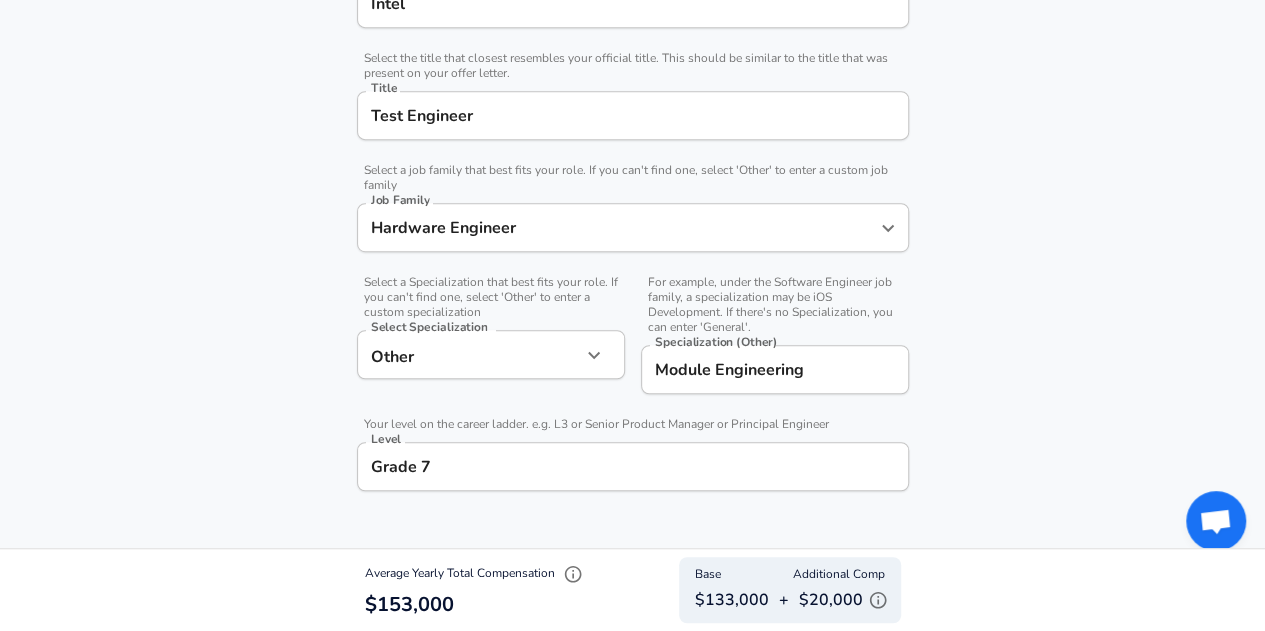 click on "Company & Title Information   Enter the company you received your offer from Company Intel Company   Select the title that closest resembles your official title. This should be similar to the title that was present on your offer letter. Title Test Engineer Title   Select a job family that best fits your role. If you can't find one, select 'Other' to enter a custom job family Job Family Hardware Engineer Job Family   Select a Specialization that best fits your role. If you can't find one, select 'Other' to enter a custom specialization Select Specialization Other Other Select Specialization   For example, under the Software Engineer job family, a specialization may be iOS Development. If there's no Specialization, you can enter 'General'. Specialization (Other) Module Engineering Specialization (Other)   Your level on the career ladder. e.g. L3 or Senior Product Manager or Principal Engineer Level Grade 7 Level" at bounding box center [632, 214] 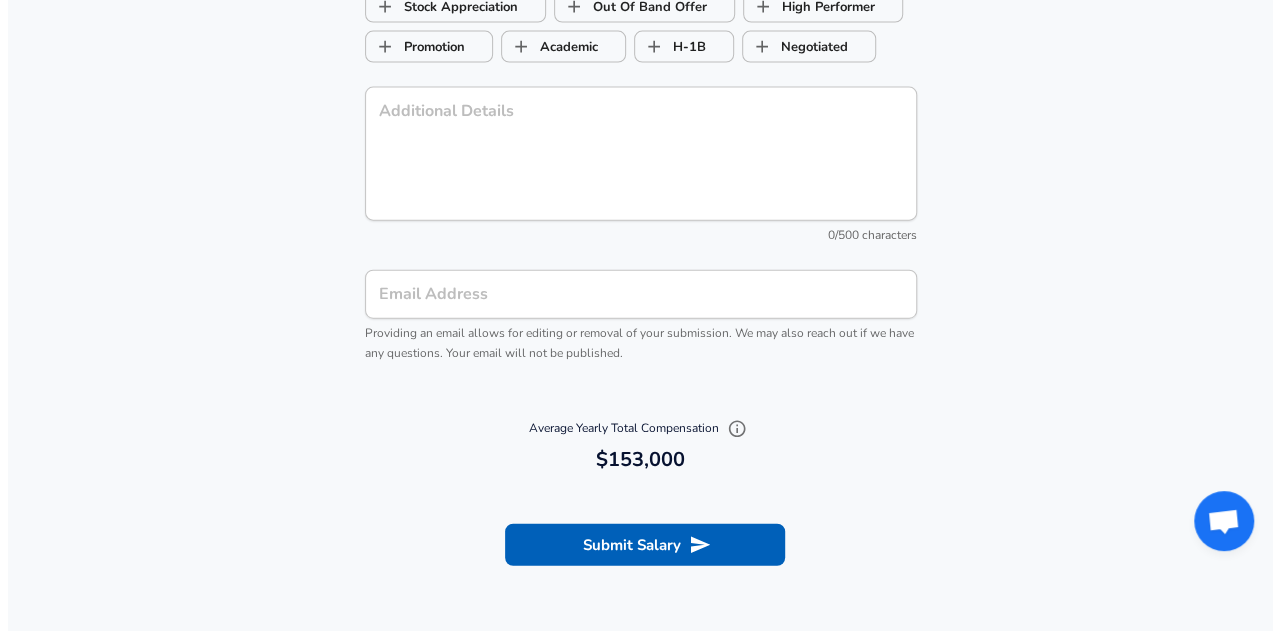 scroll, scrollTop: 2281, scrollLeft: 0, axis: vertical 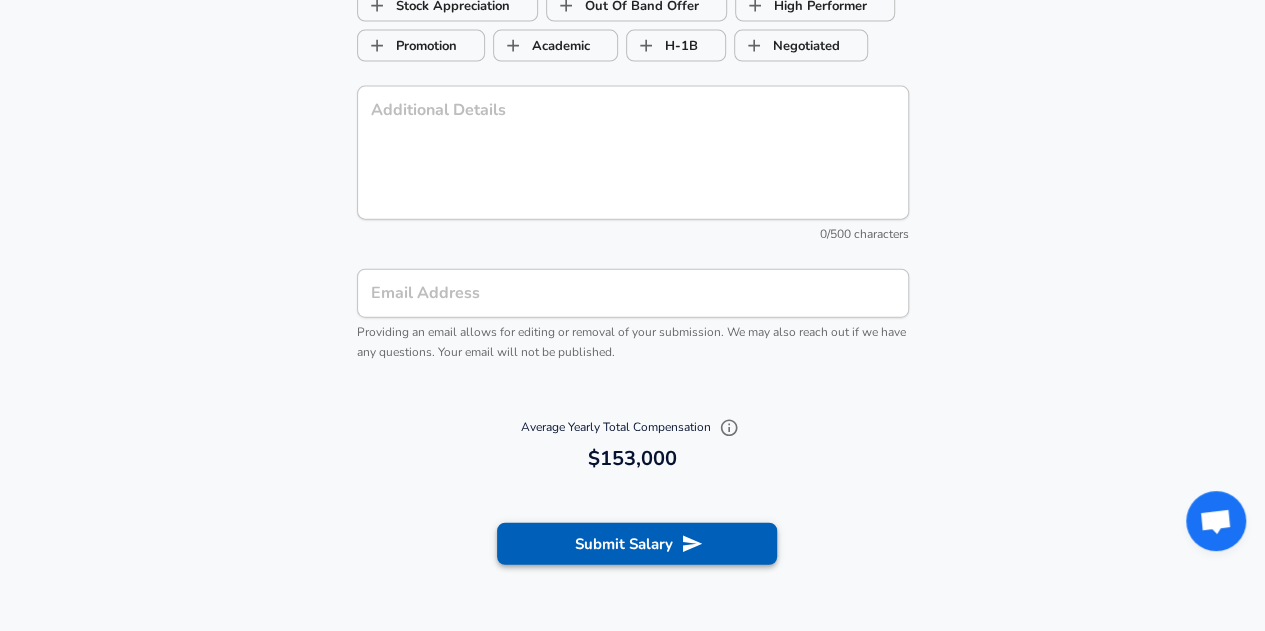 click on "Submit Salary" at bounding box center (637, 544) 